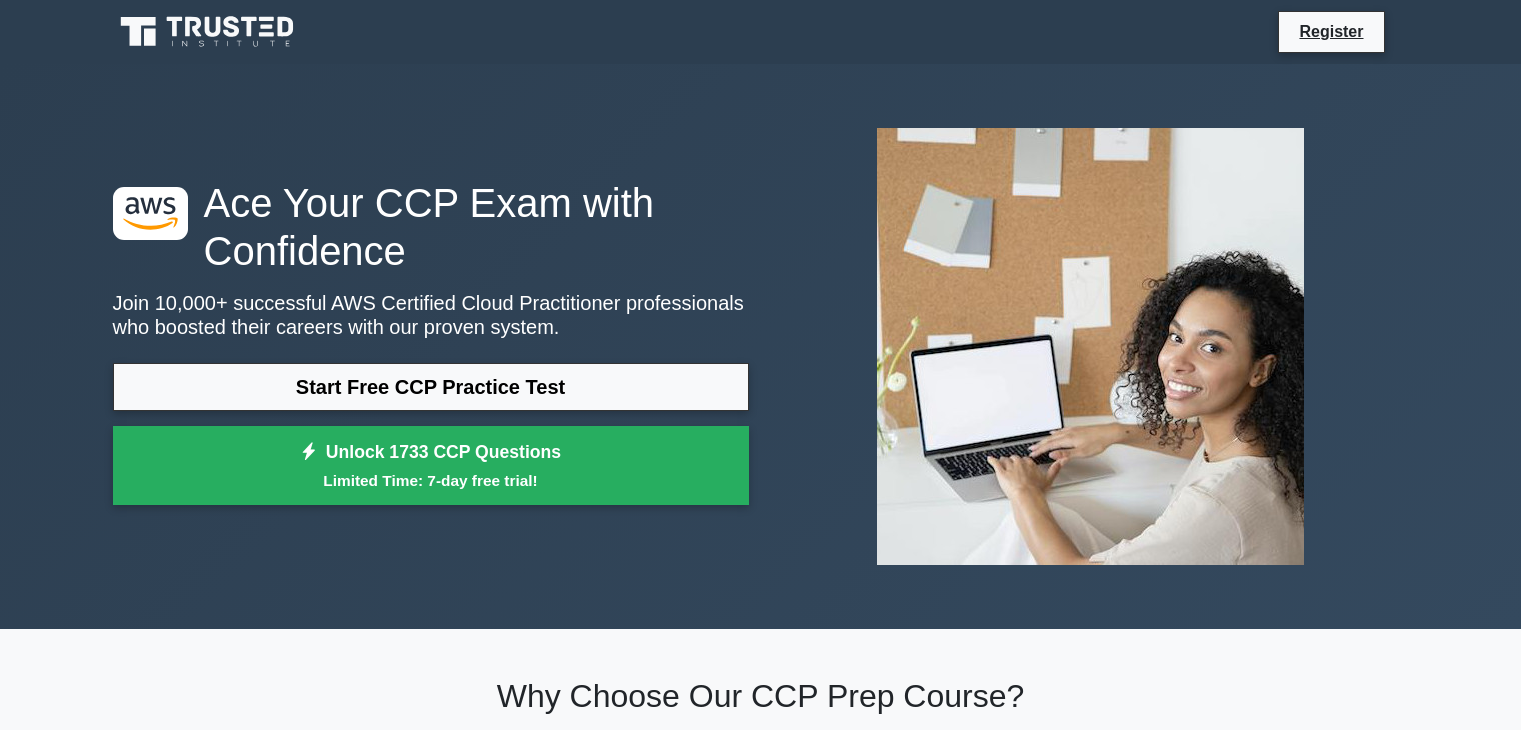 scroll, scrollTop: 300, scrollLeft: 0, axis: vertical 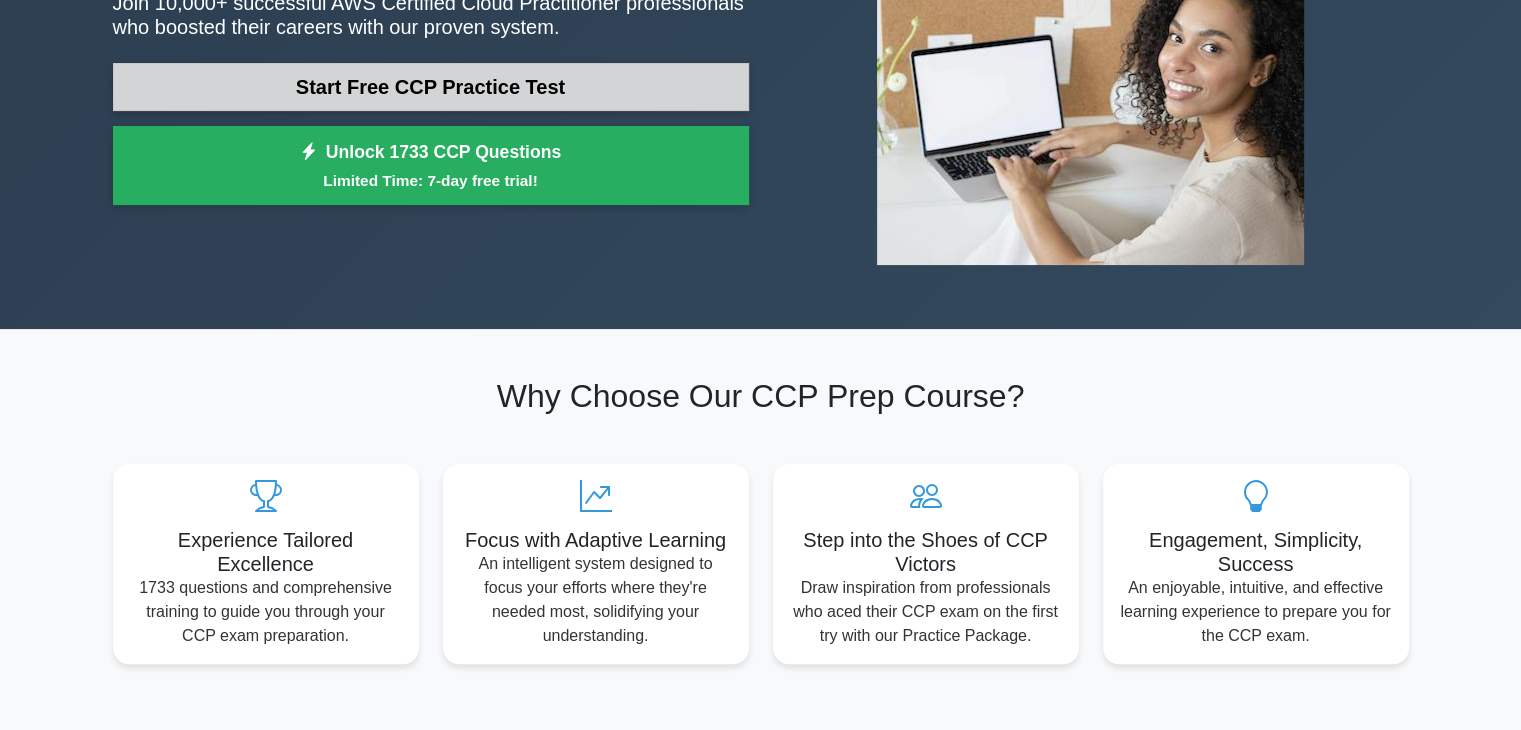click on "Start Free CCP Practice Test" at bounding box center [431, 87] 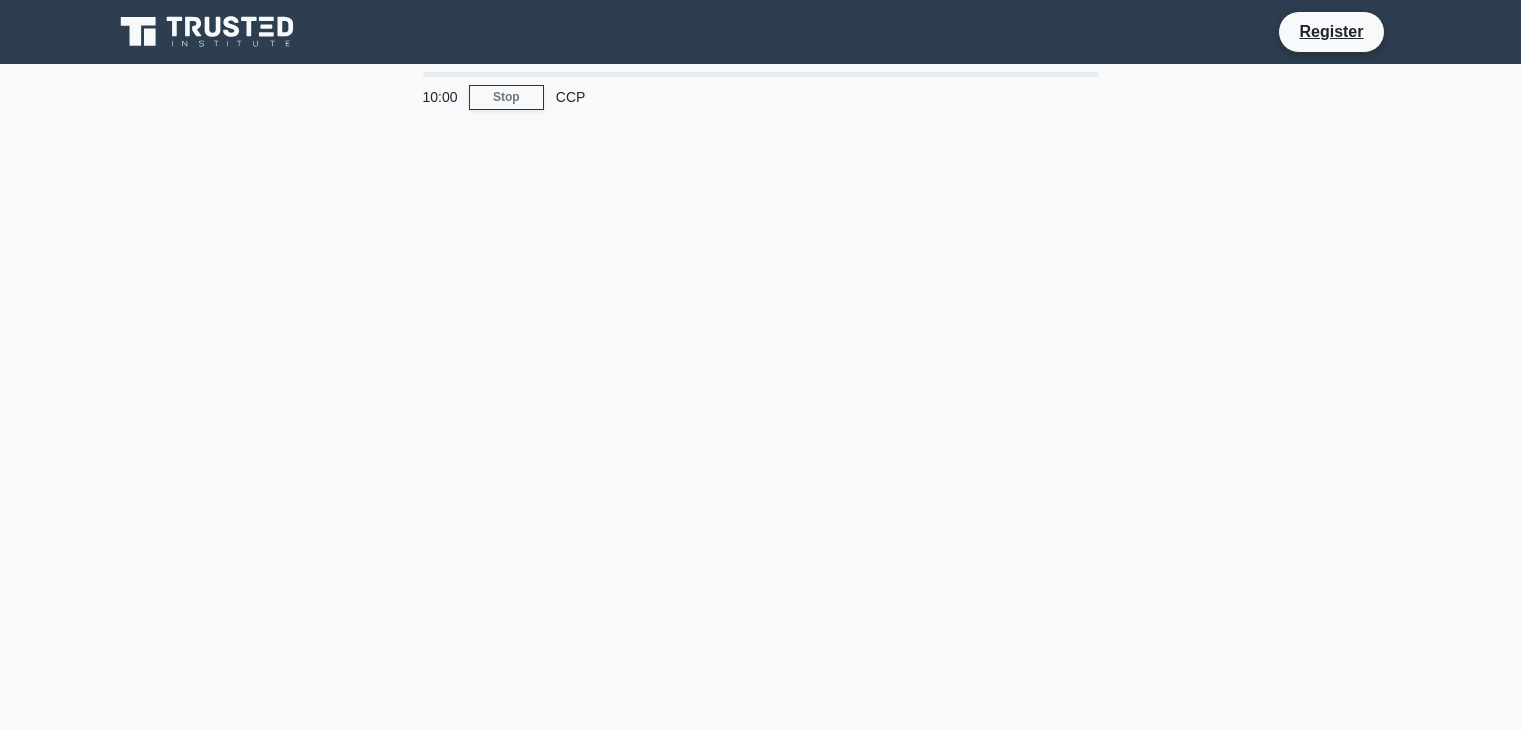 scroll, scrollTop: 0, scrollLeft: 0, axis: both 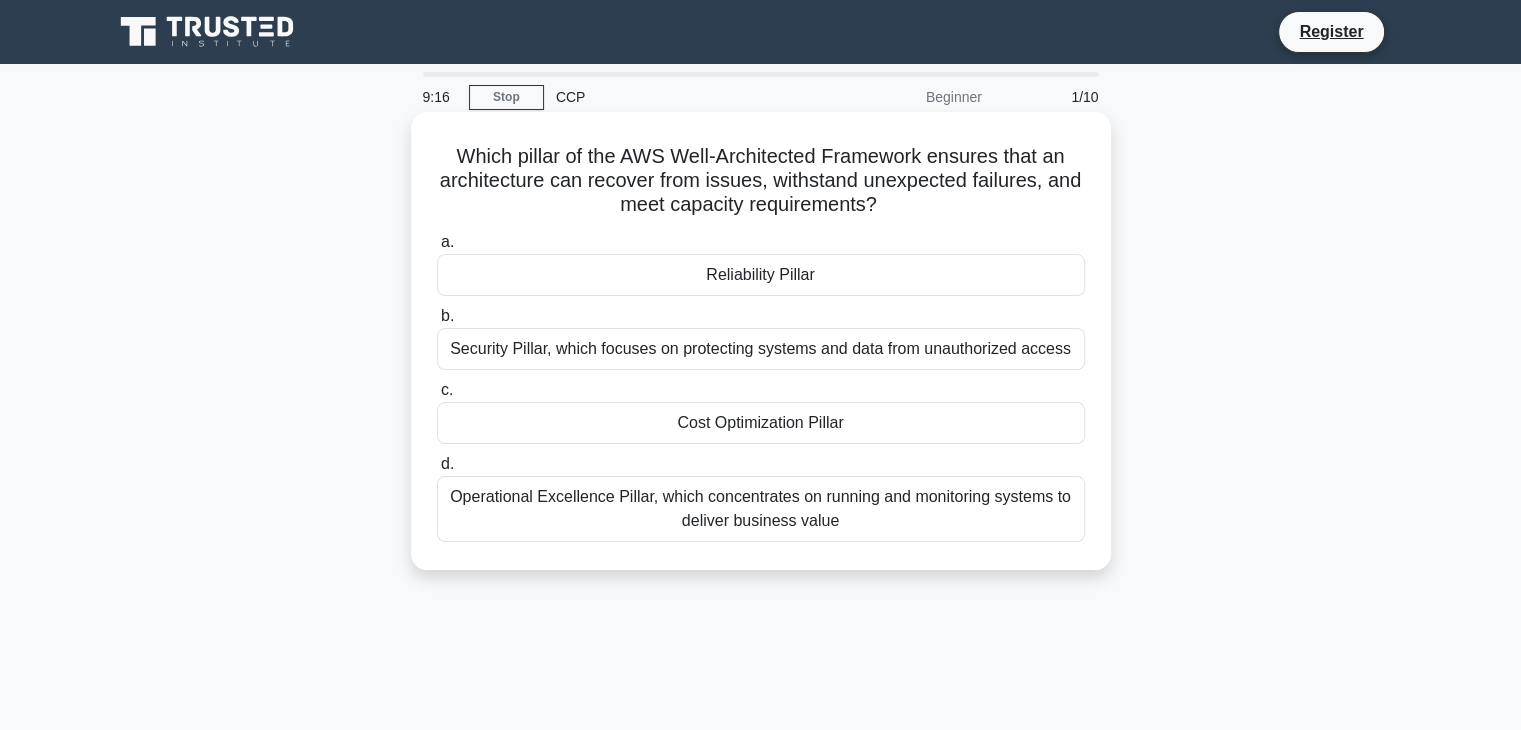 click on "Security Pillar, which focuses on protecting systems and data from unauthorized access" at bounding box center (761, 349) 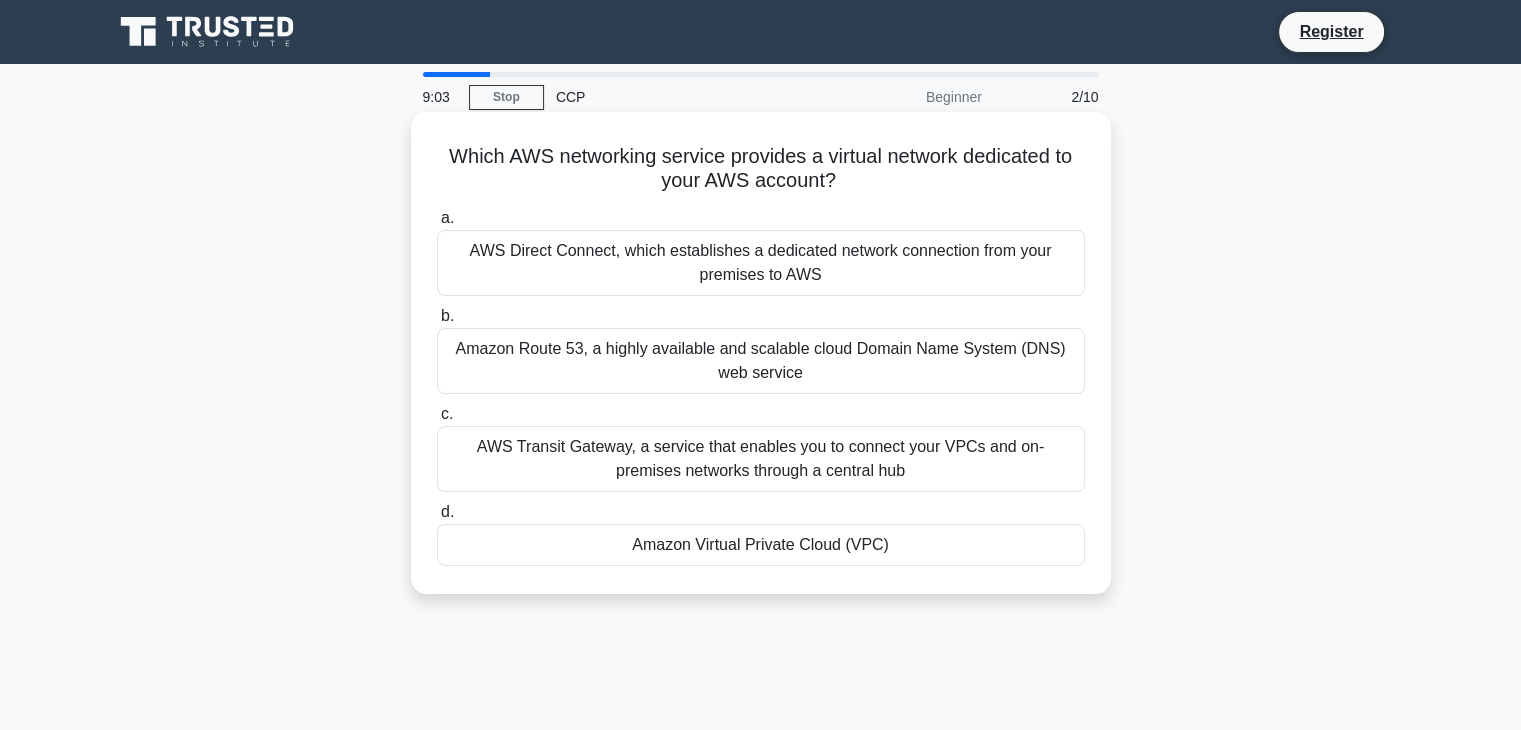 click on "Amazon Virtual Private Cloud (VPC)" at bounding box center [761, 545] 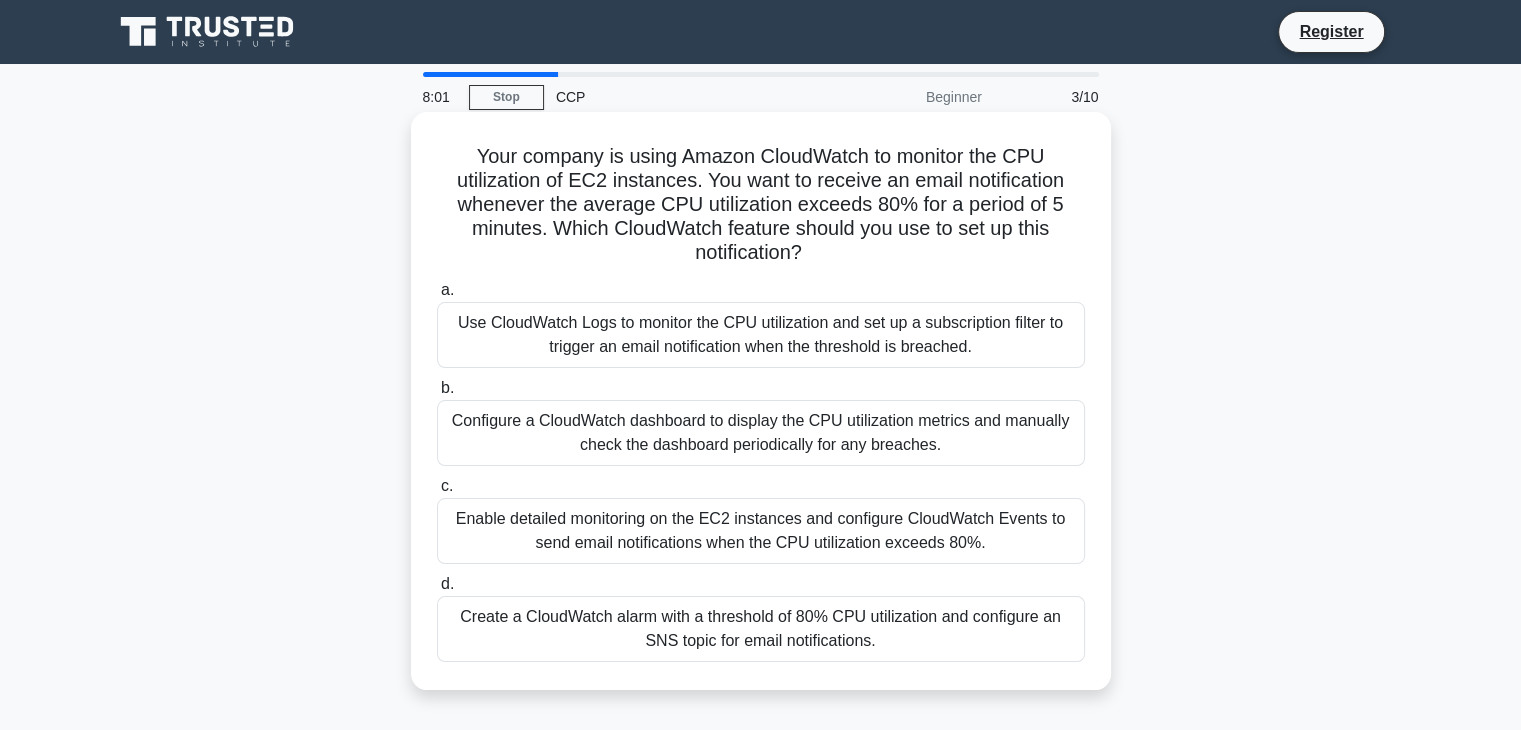 scroll, scrollTop: 100, scrollLeft: 0, axis: vertical 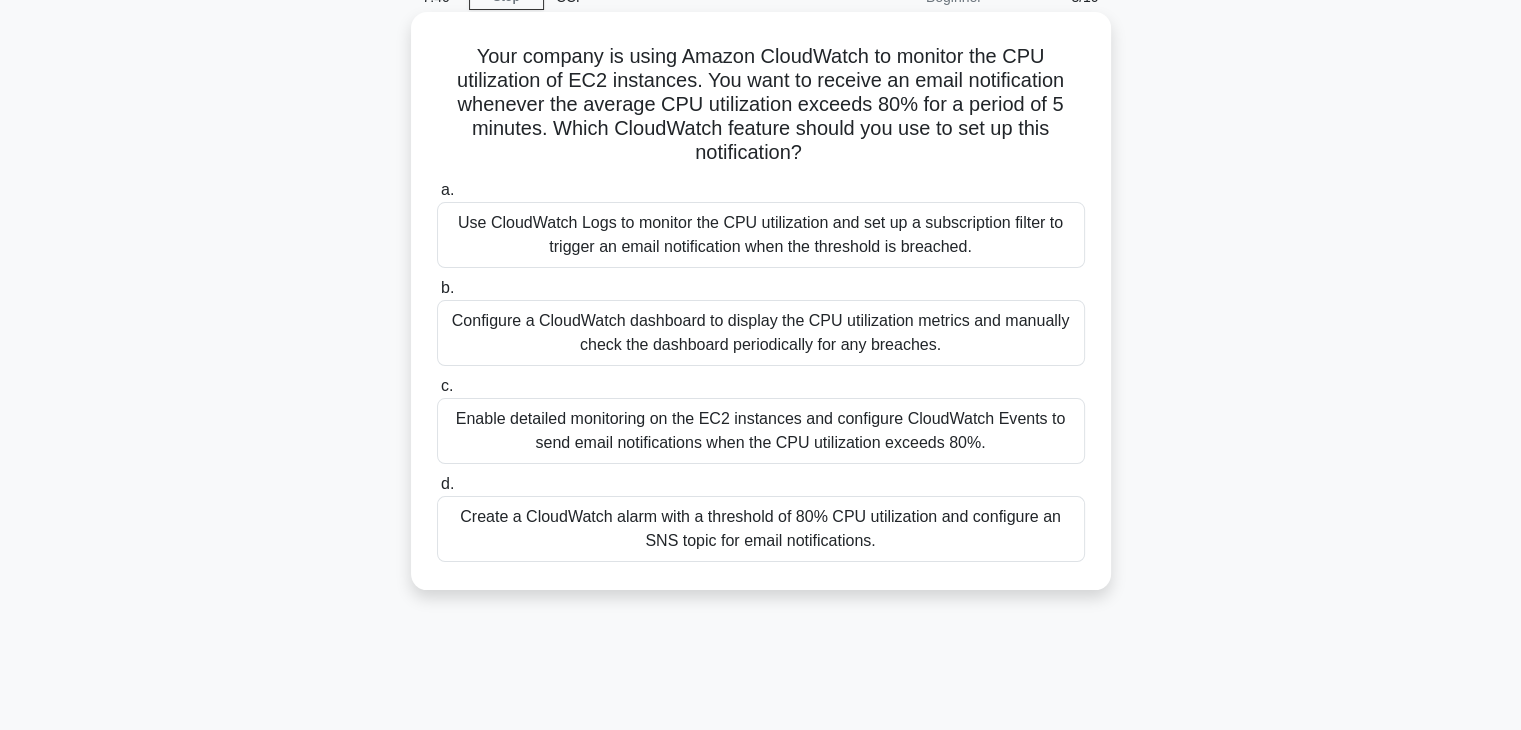 click on "Create a CloudWatch alarm with a threshold of 80% CPU utilization and configure an SNS topic for email notifications." at bounding box center (761, 529) 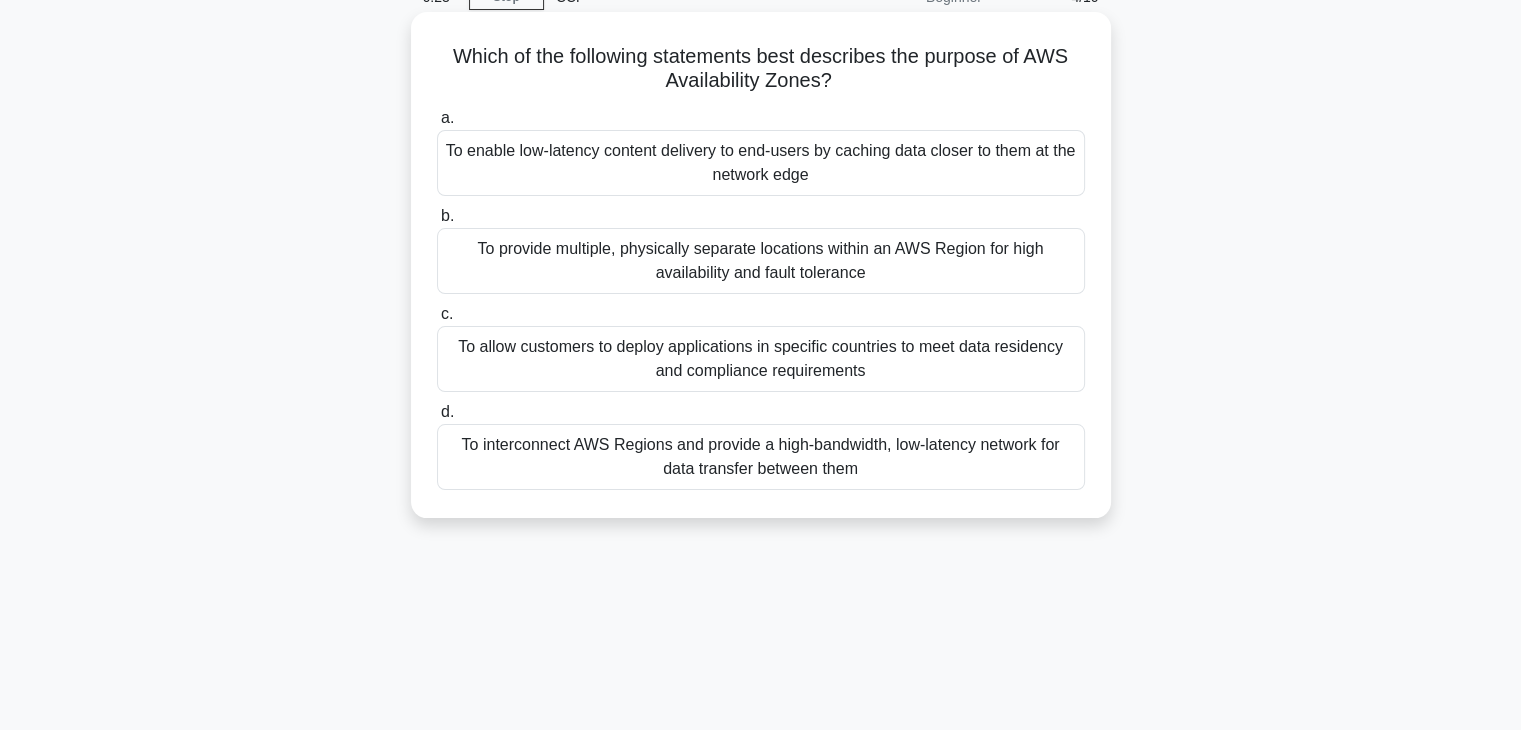 scroll, scrollTop: 0, scrollLeft: 0, axis: both 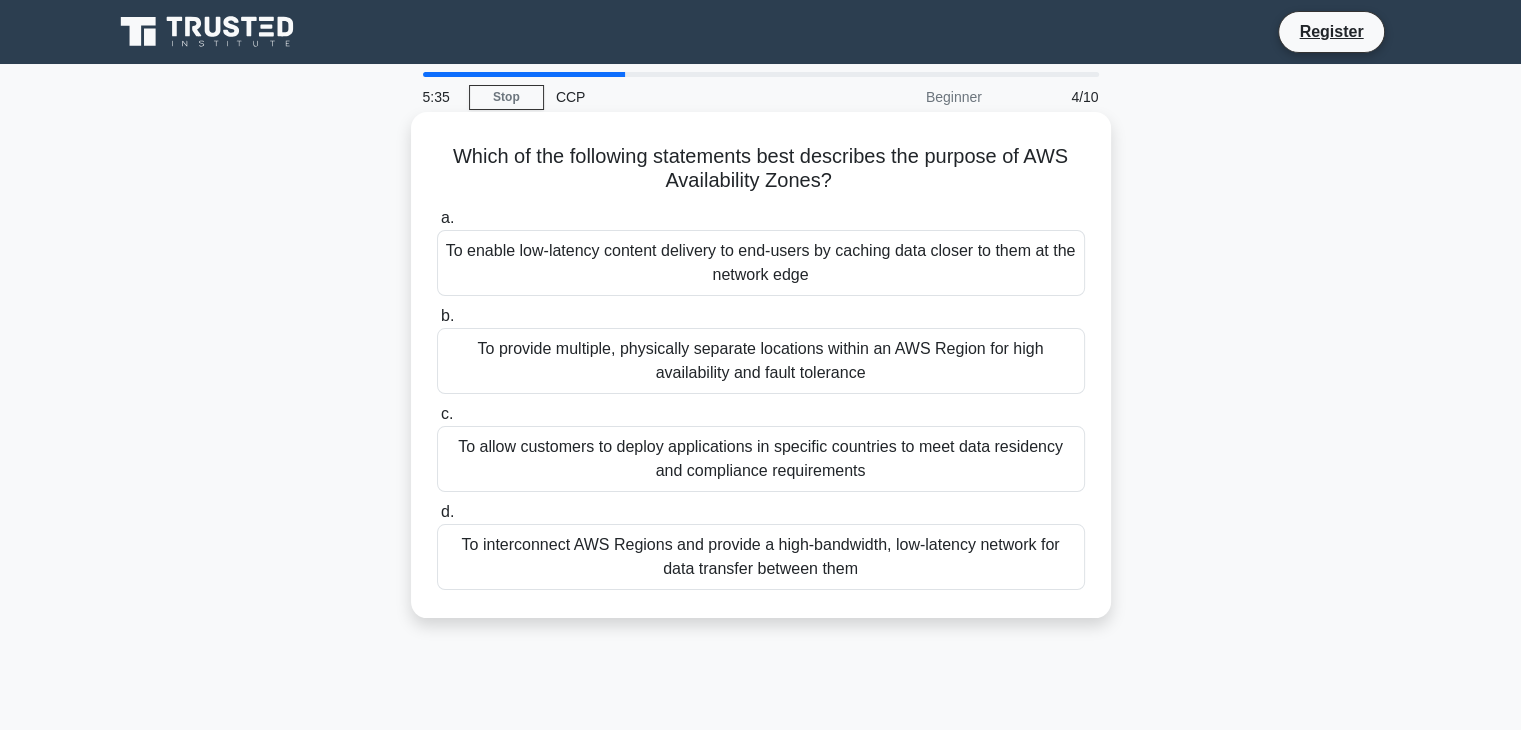 click on "a.
To enable low-latency content delivery to end-users by caching data closer to them at the network edge
b.
c.
d." at bounding box center [761, 398] 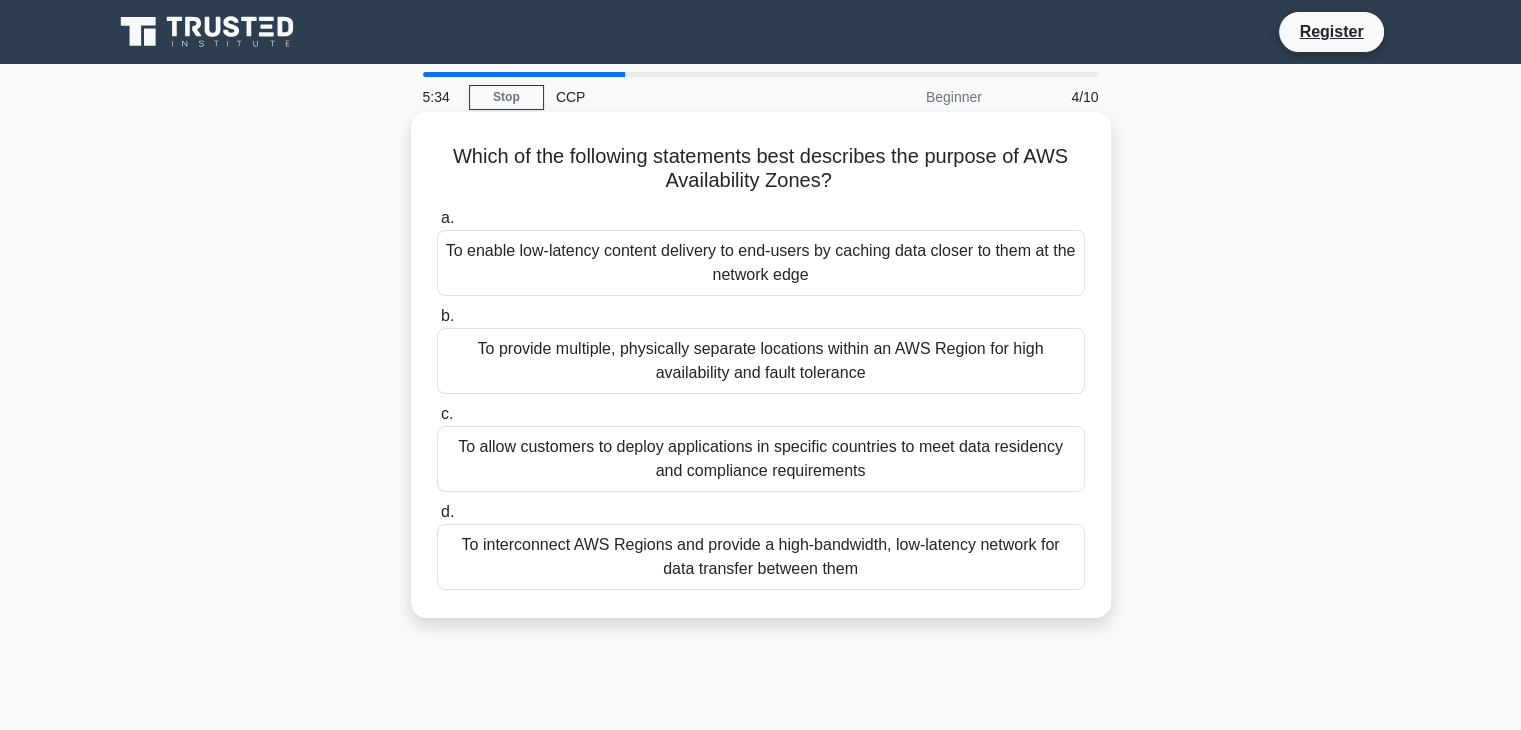 click on "To enable low-latency content delivery to end-users by caching data closer to them at the network edge" at bounding box center [761, 263] 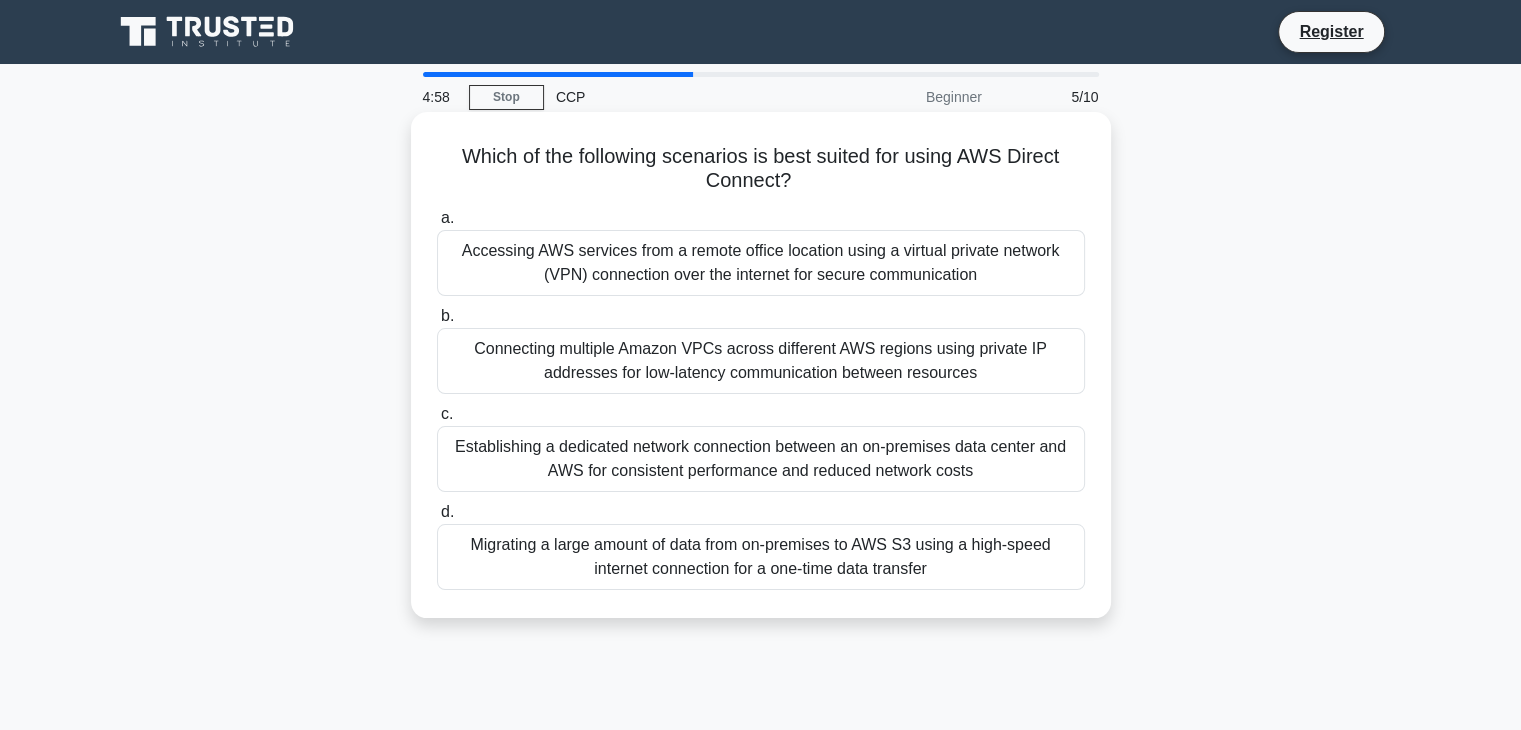click on "Accessing AWS services from a remote office location using a virtual private network (VPN) connection over the internet for secure communication" at bounding box center [761, 263] 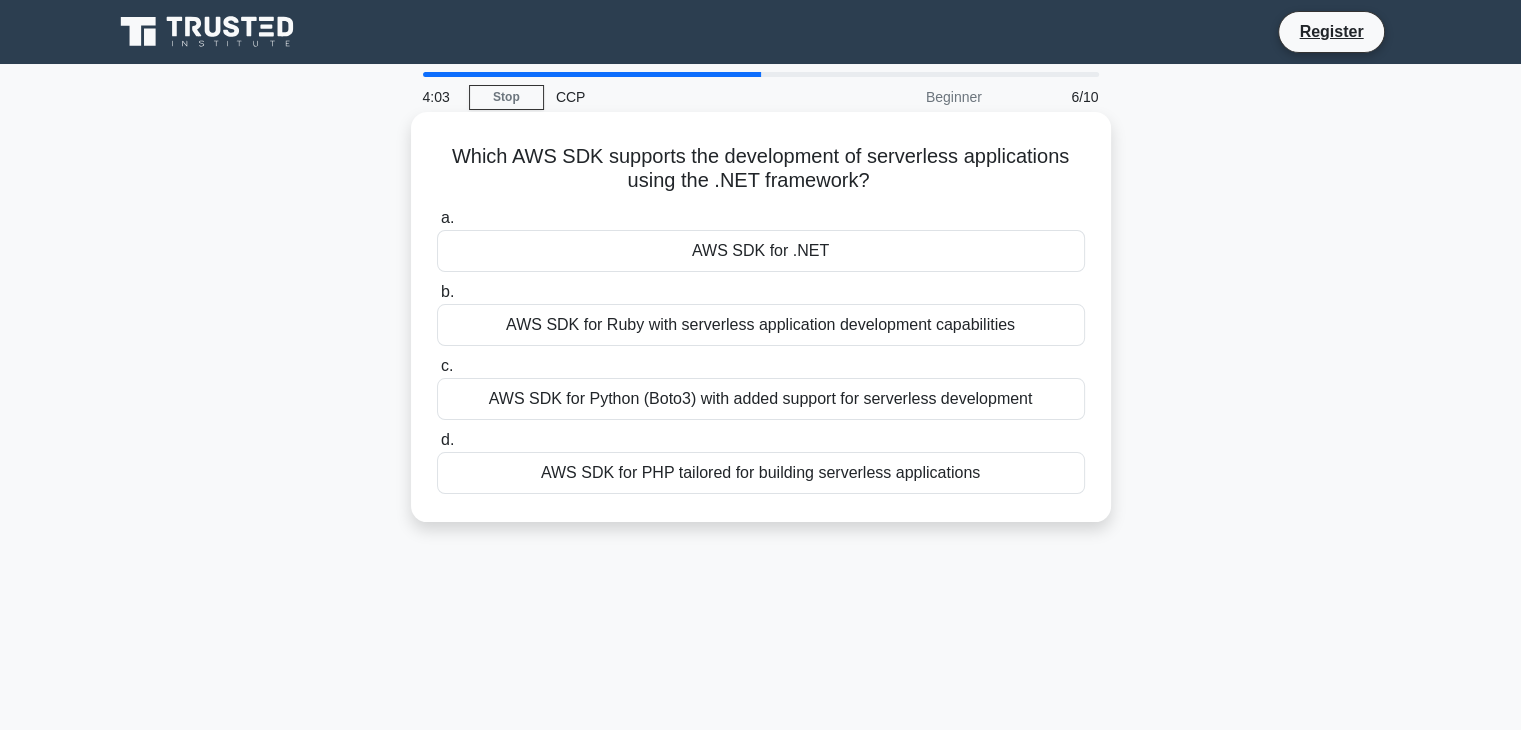 click on "AWS SDK for PHP tailored for building serverless applications" at bounding box center [761, 473] 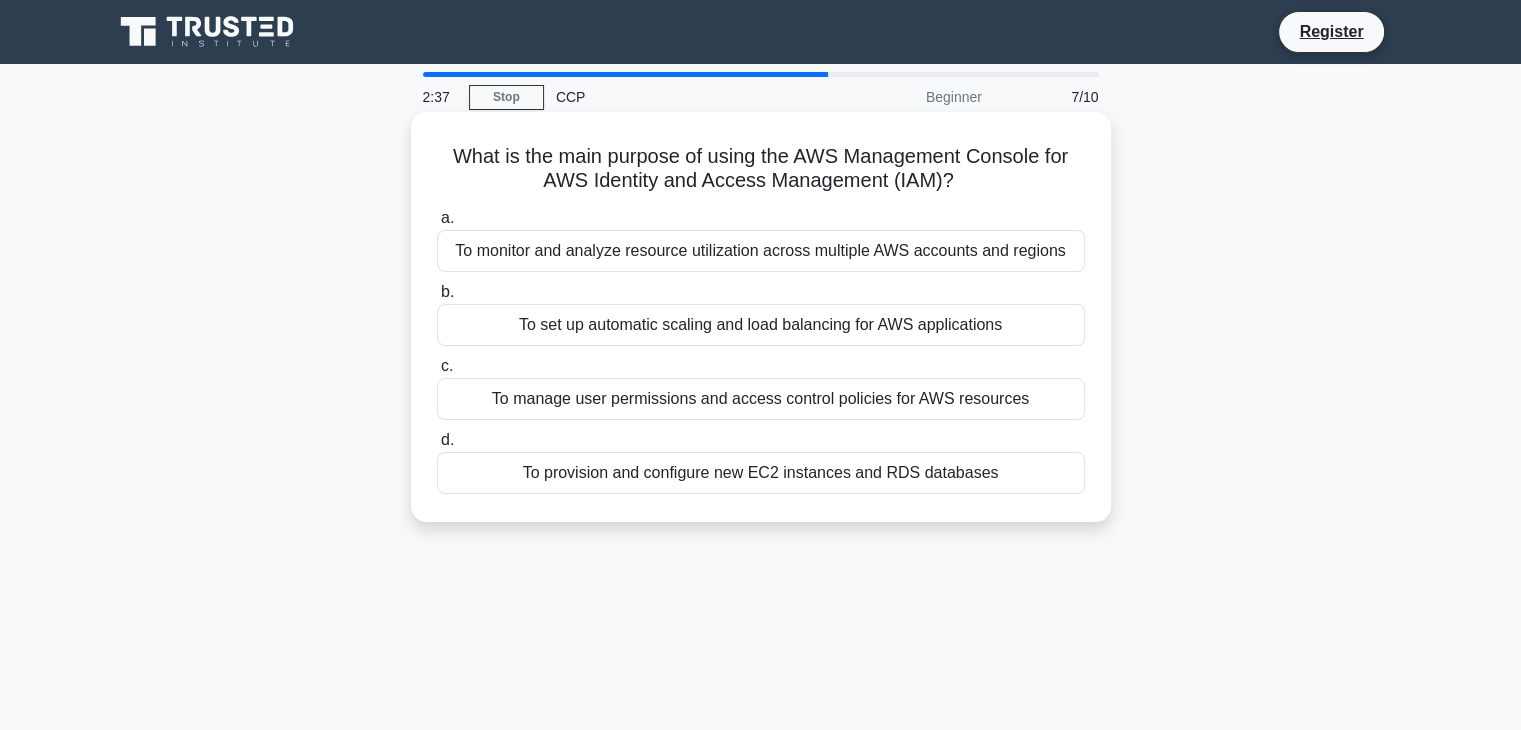 click on "To manage user permissions and access control policies for AWS resources" at bounding box center [761, 399] 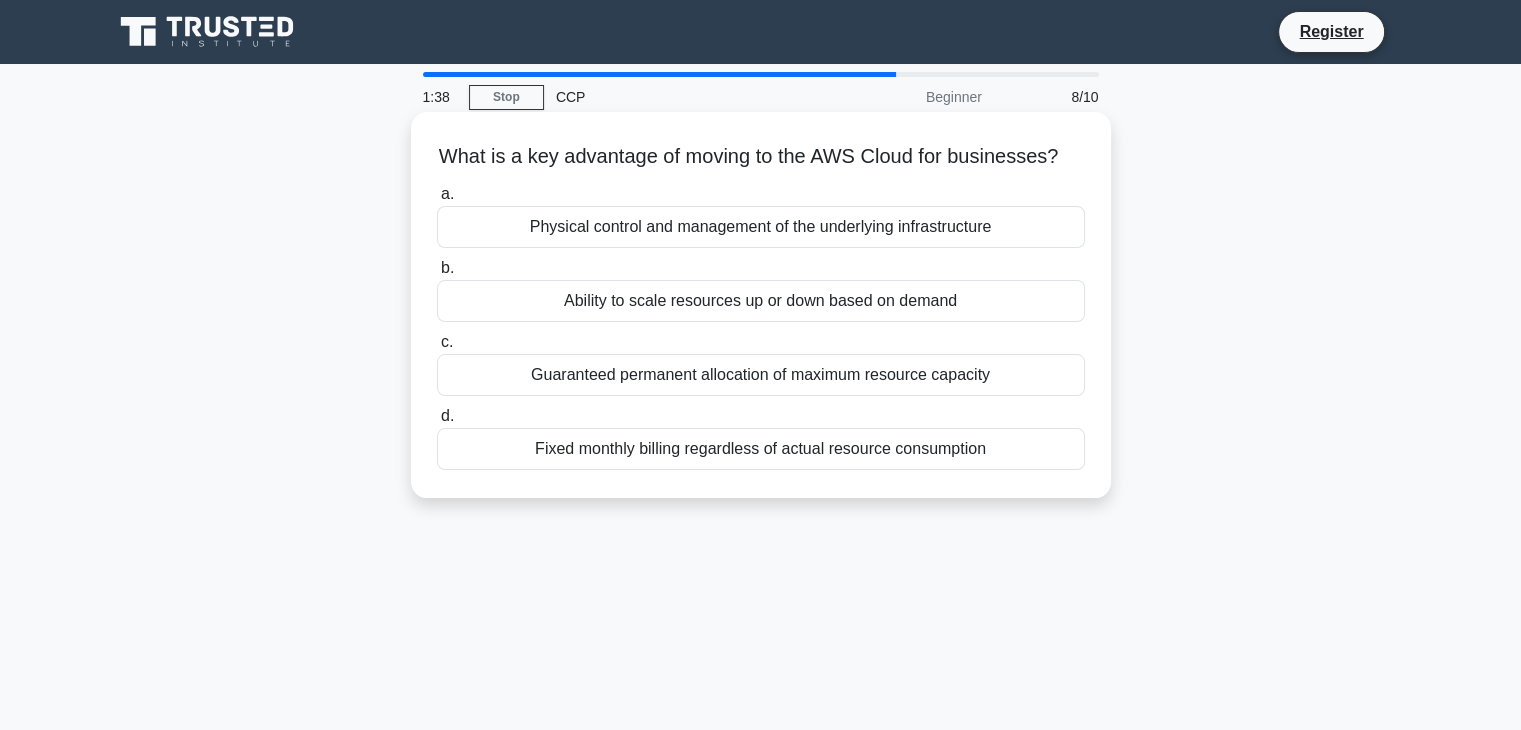 click on "Ability to scale resources up or down based on demand" at bounding box center [761, 301] 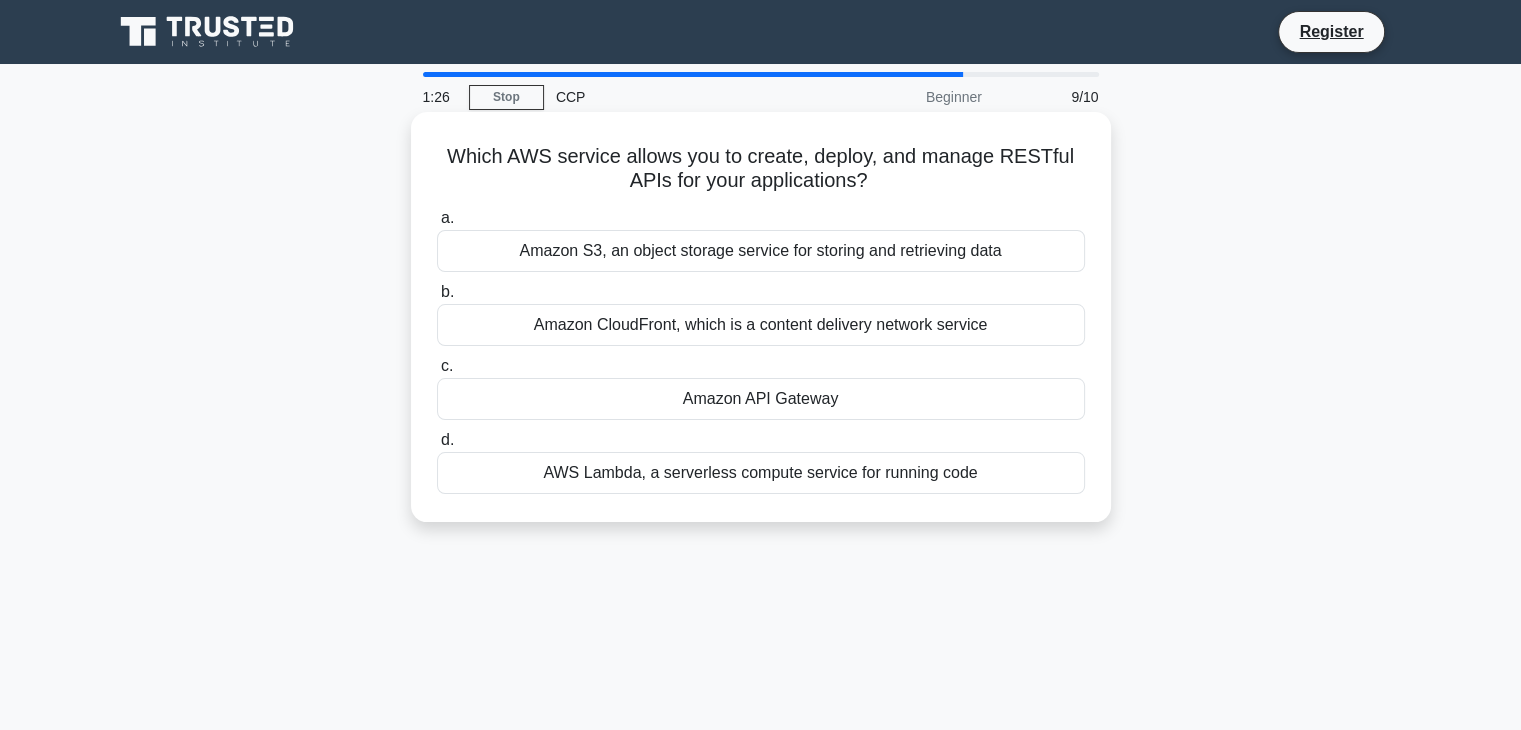 click on "Amazon API Gateway" at bounding box center [761, 399] 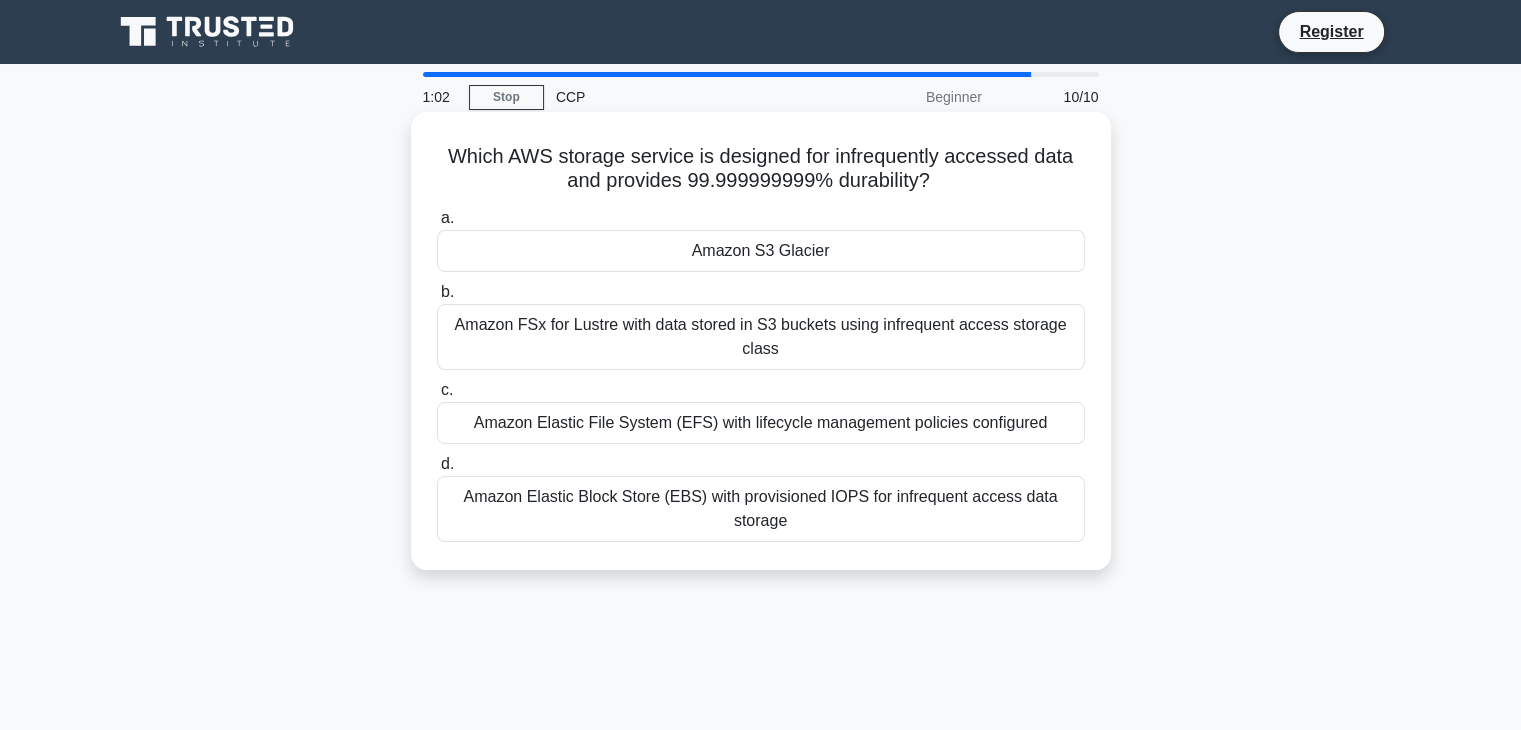 click on "a.
Amazon S3 Glacier
b.
Amazon FSx for Lustre with data stored in S3 buckets using infrequent access storage class
c. d." at bounding box center (761, 374) 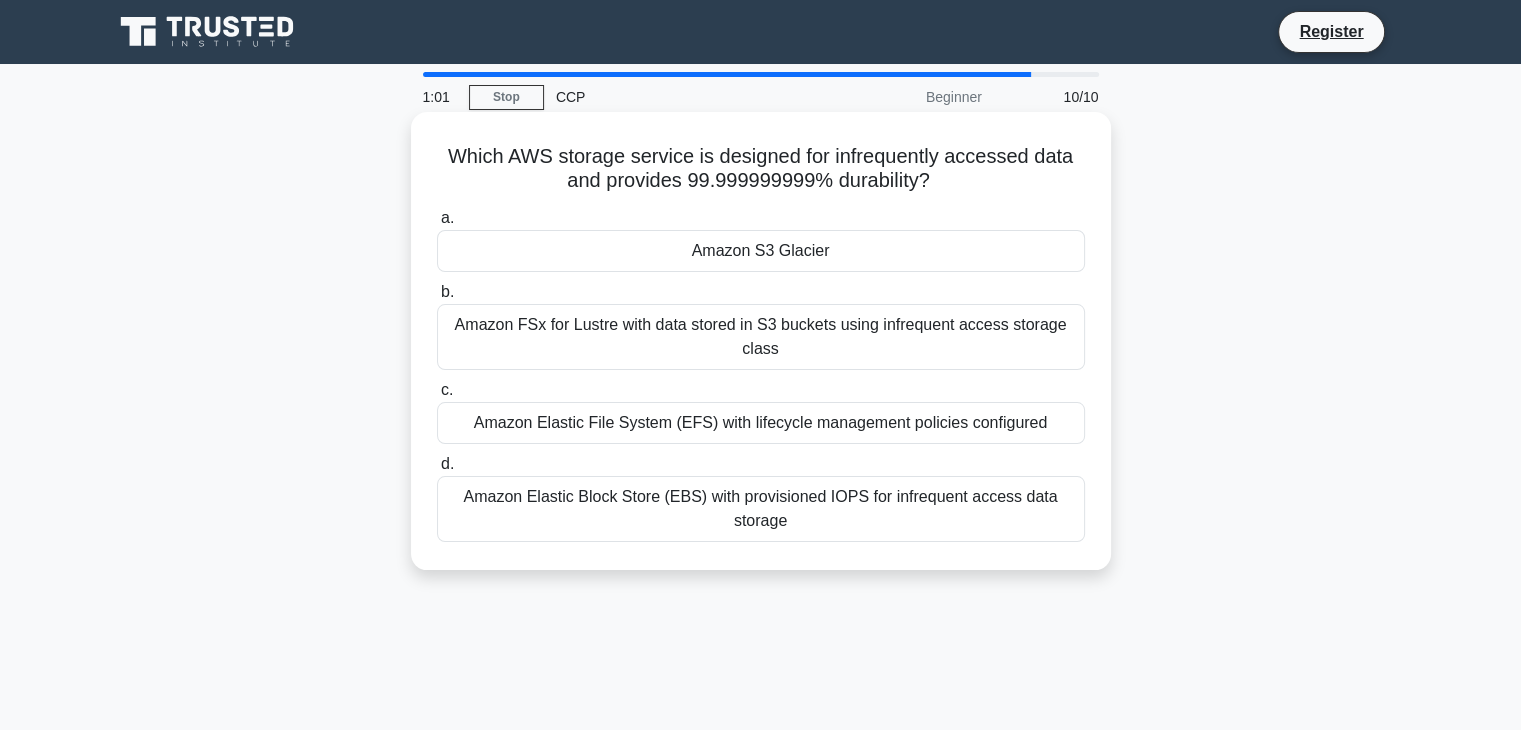 click on "Amazon S3 Glacier" at bounding box center [761, 251] 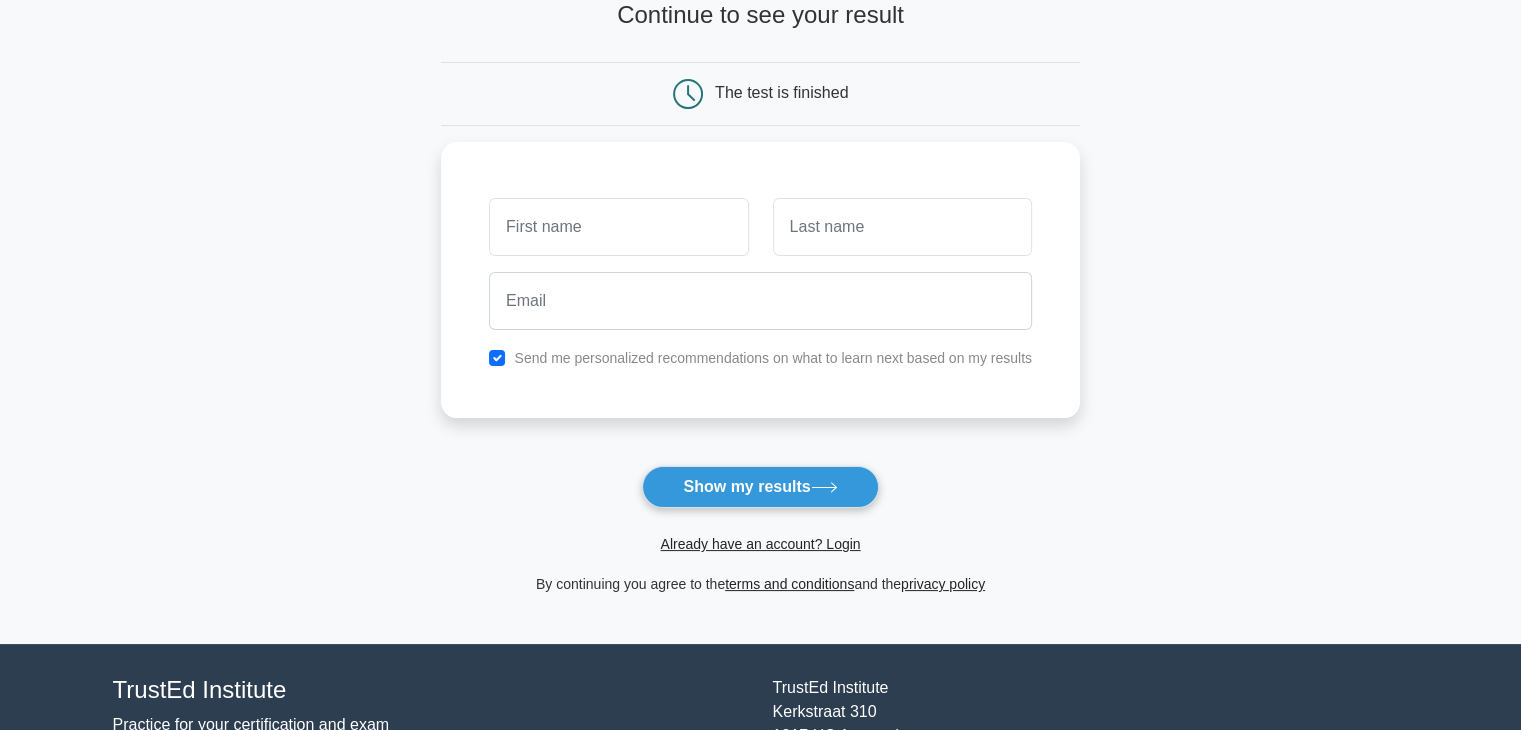 scroll, scrollTop: 0, scrollLeft: 0, axis: both 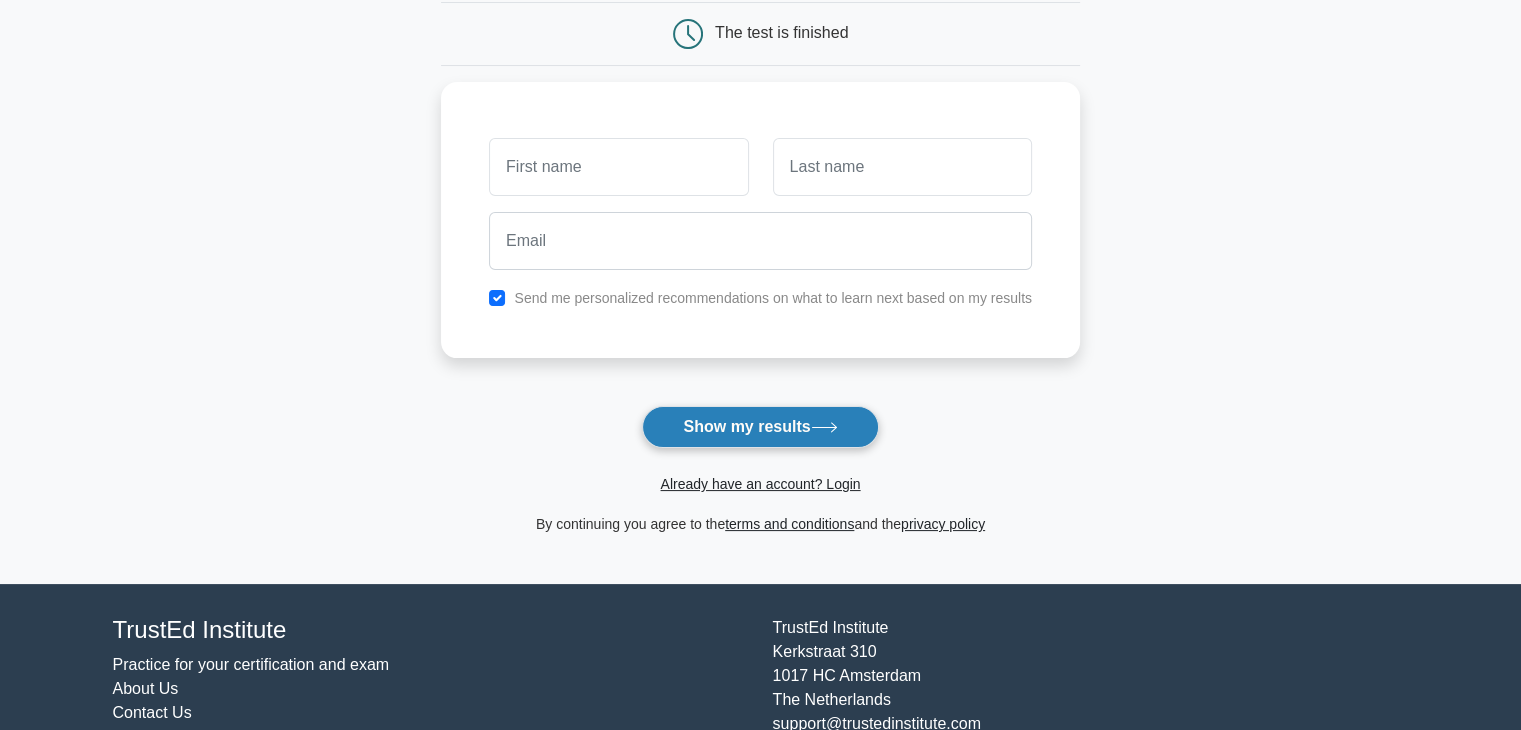 click on "Show my results" at bounding box center (760, 427) 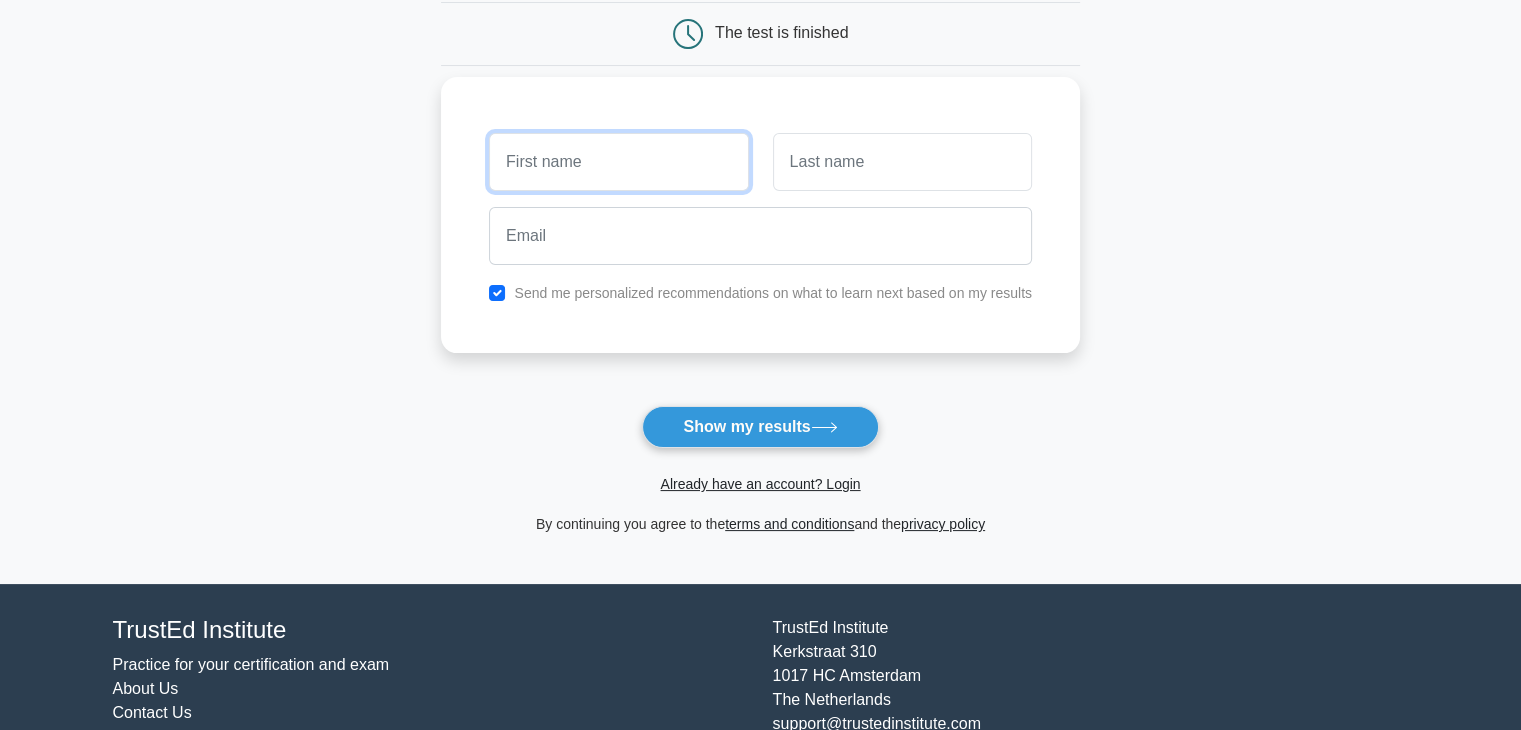 click at bounding box center (618, 162) 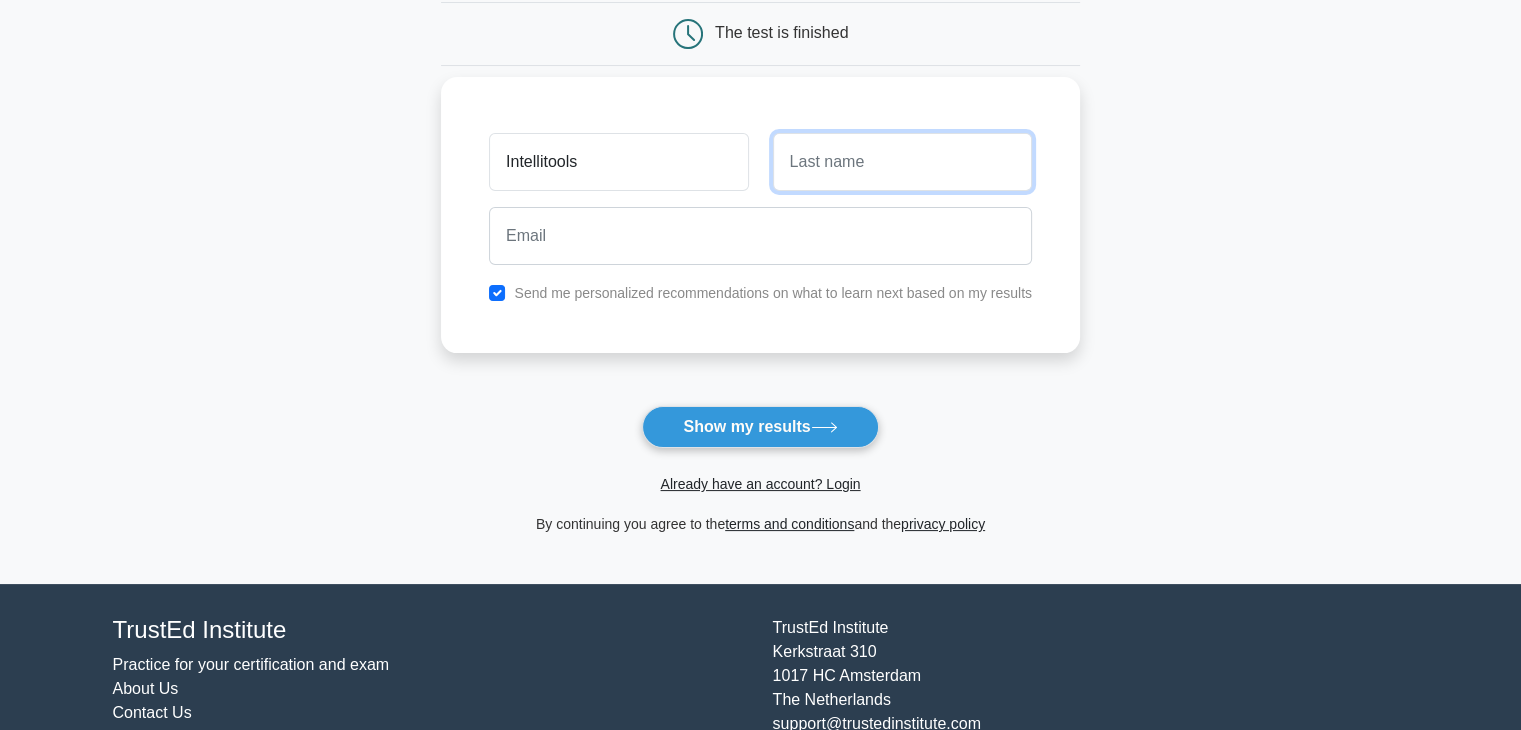 click at bounding box center [902, 162] 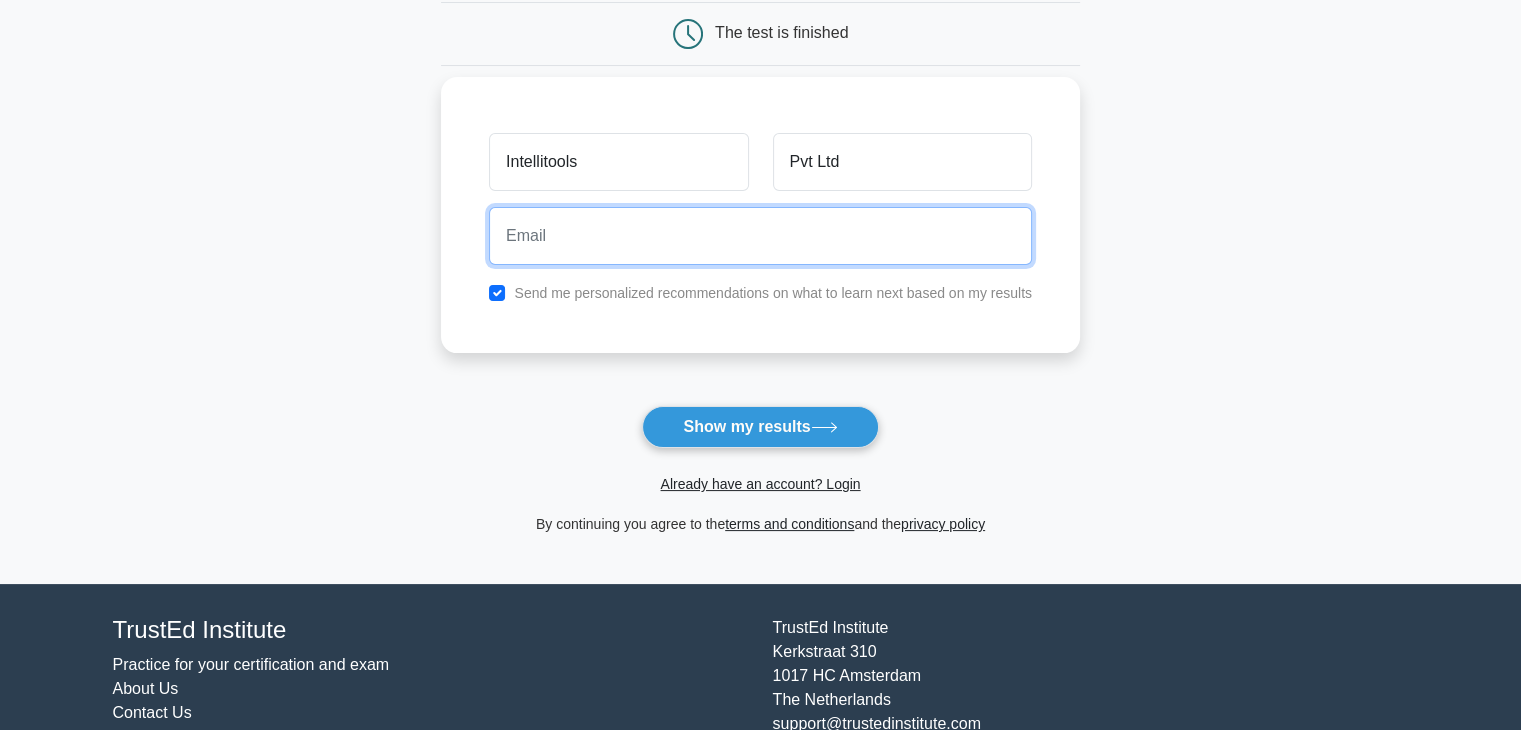 click at bounding box center (760, 236) 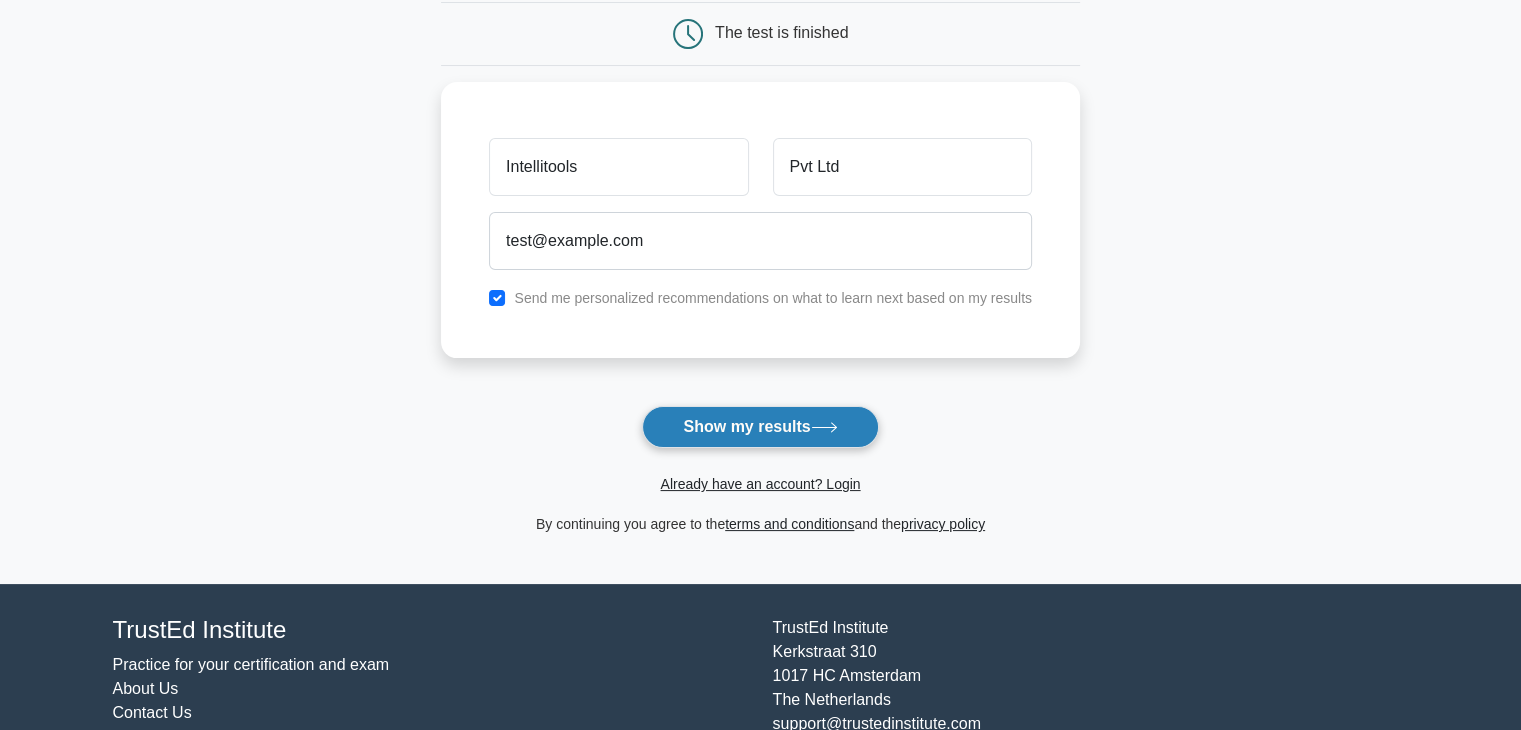click on "Show my results" at bounding box center (760, 427) 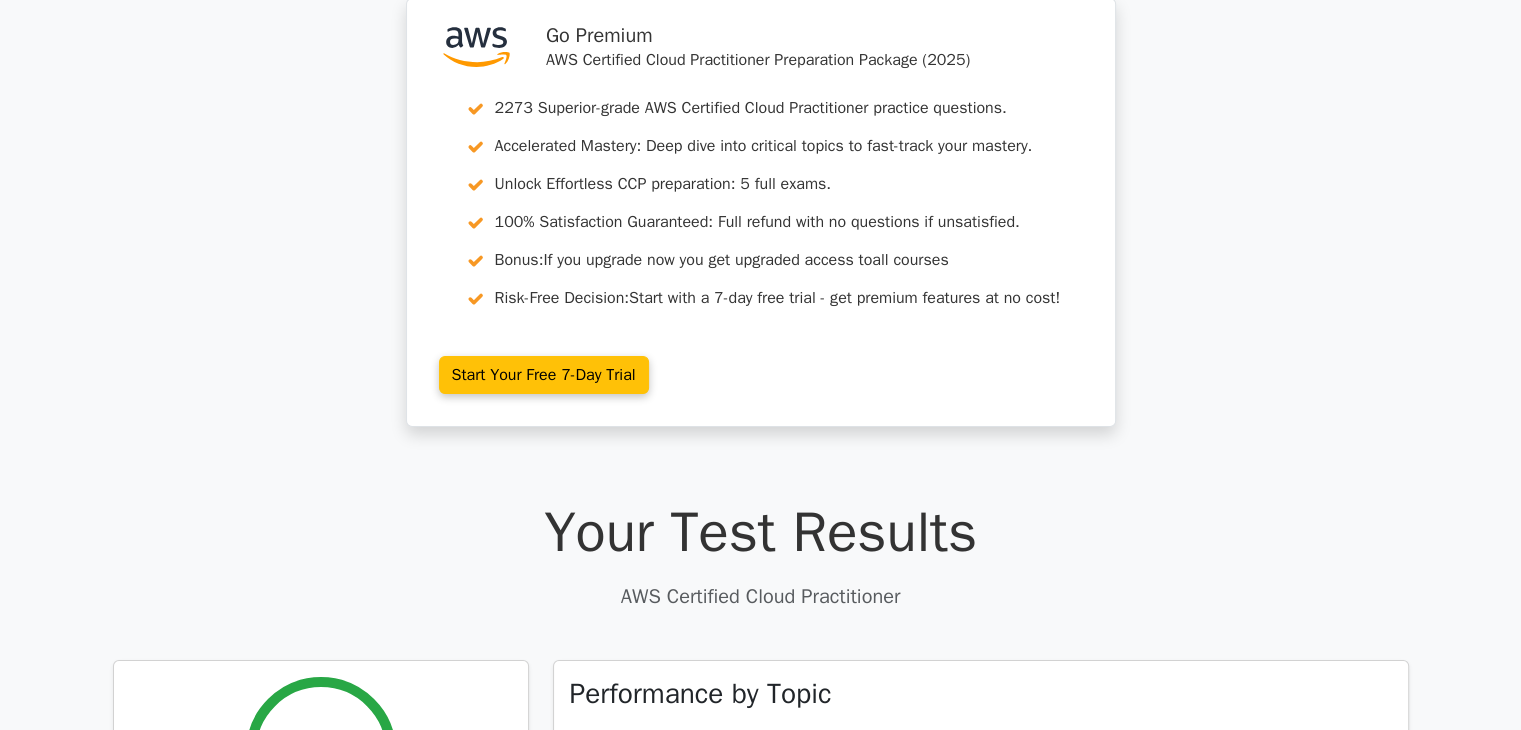 scroll, scrollTop: 0, scrollLeft: 0, axis: both 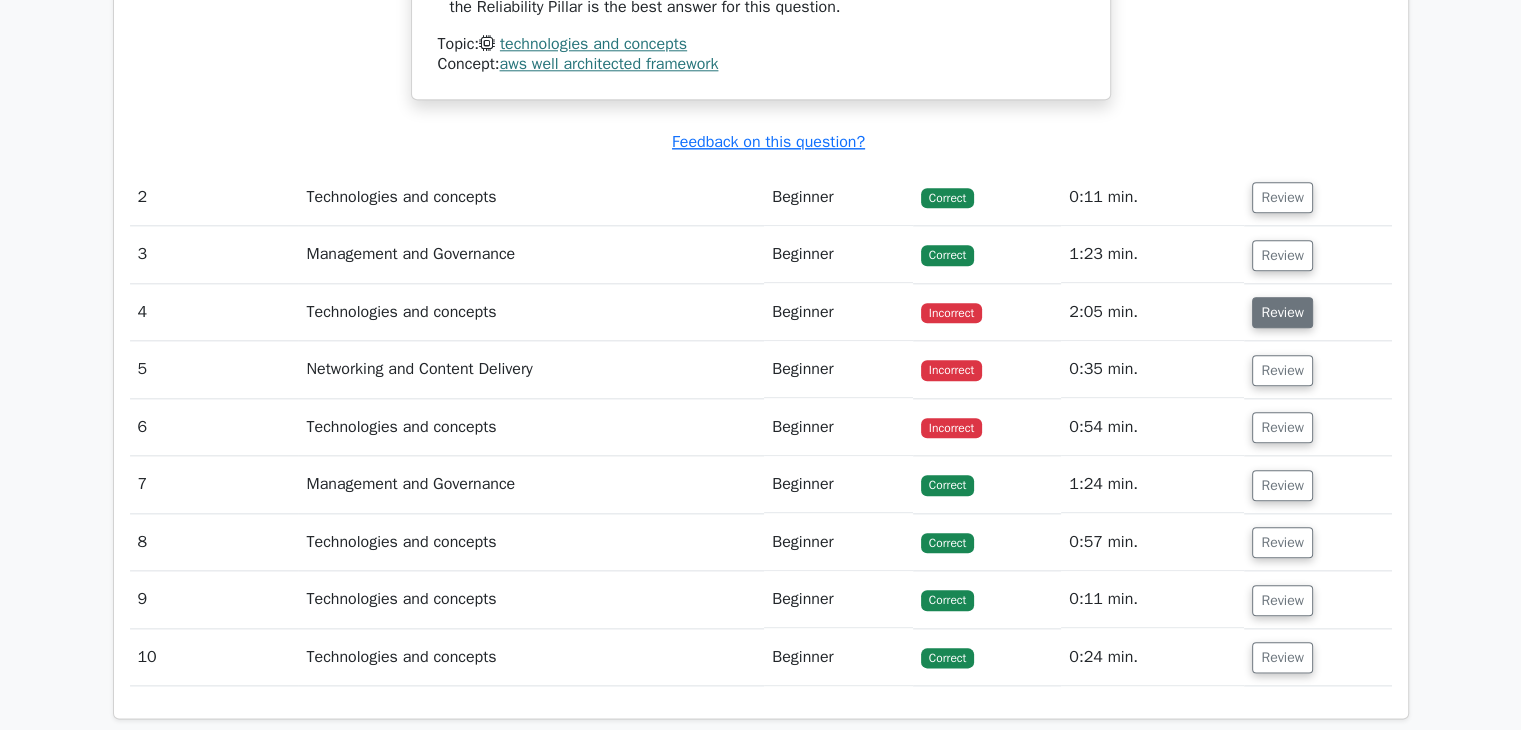 click on "Review" at bounding box center [1282, 312] 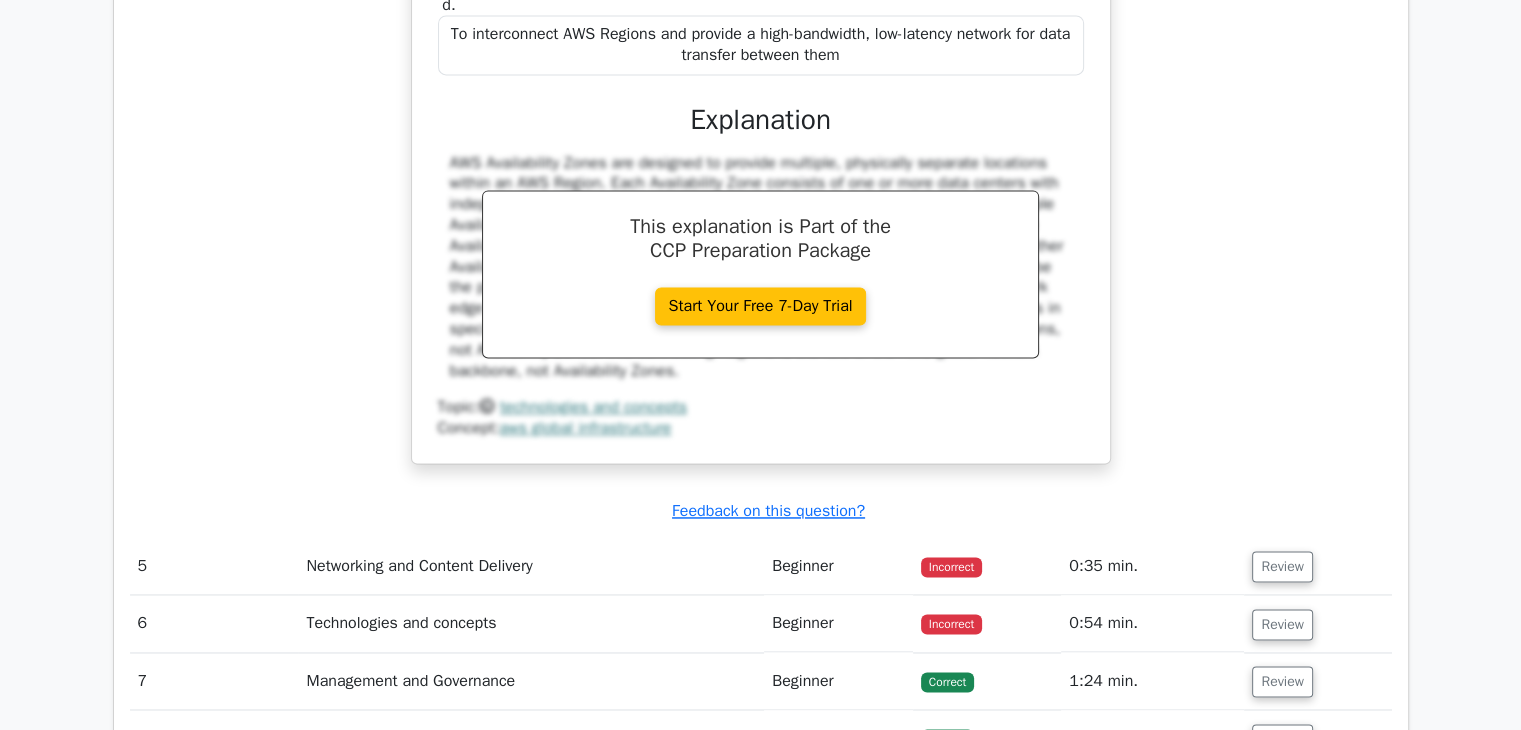 scroll, scrollTop: 3100, scrollLeft: 0, axis: vertical 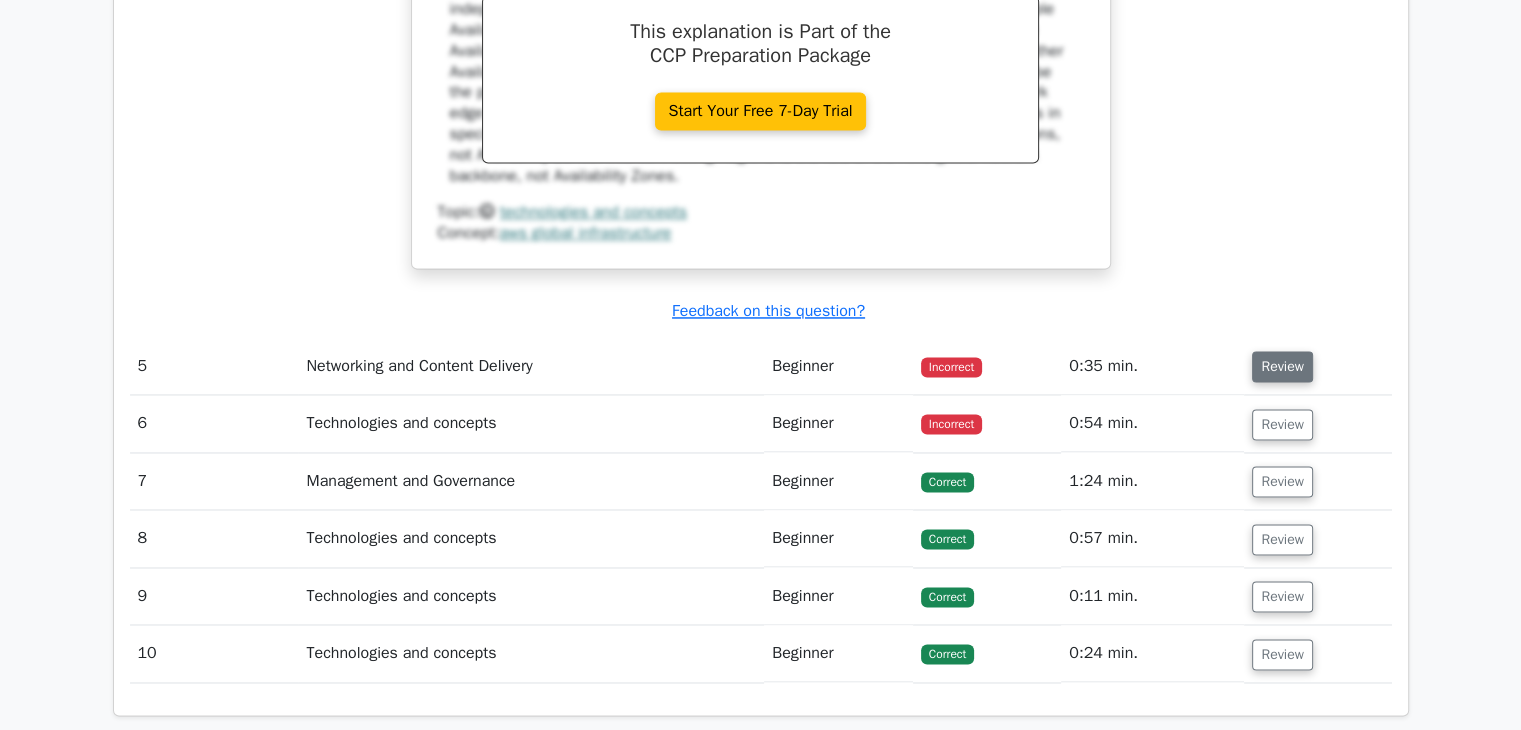 click on "Review" at bounding box center [1282, 366] 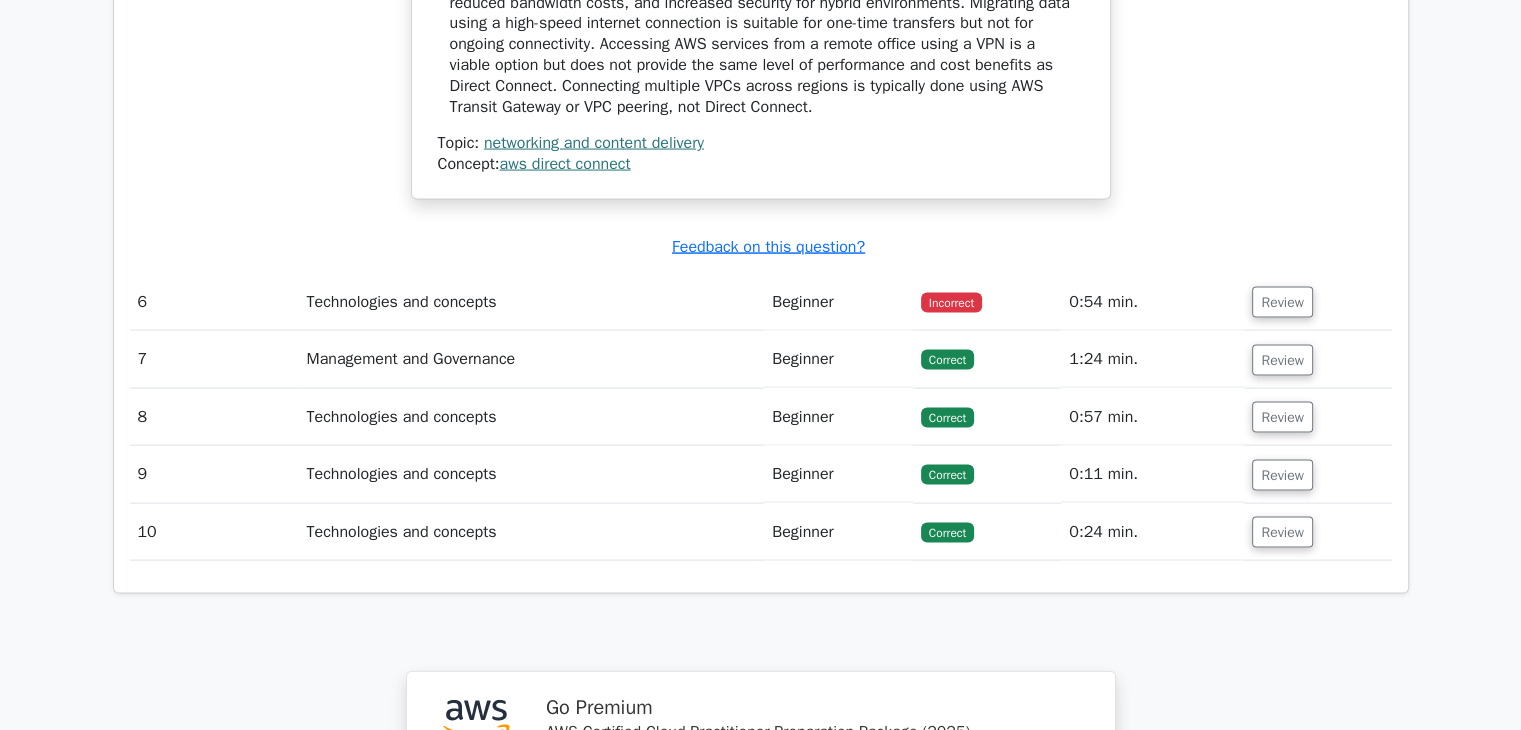 scroll, scrollTop: 4100, scrollLeft: 0, axis: vertical 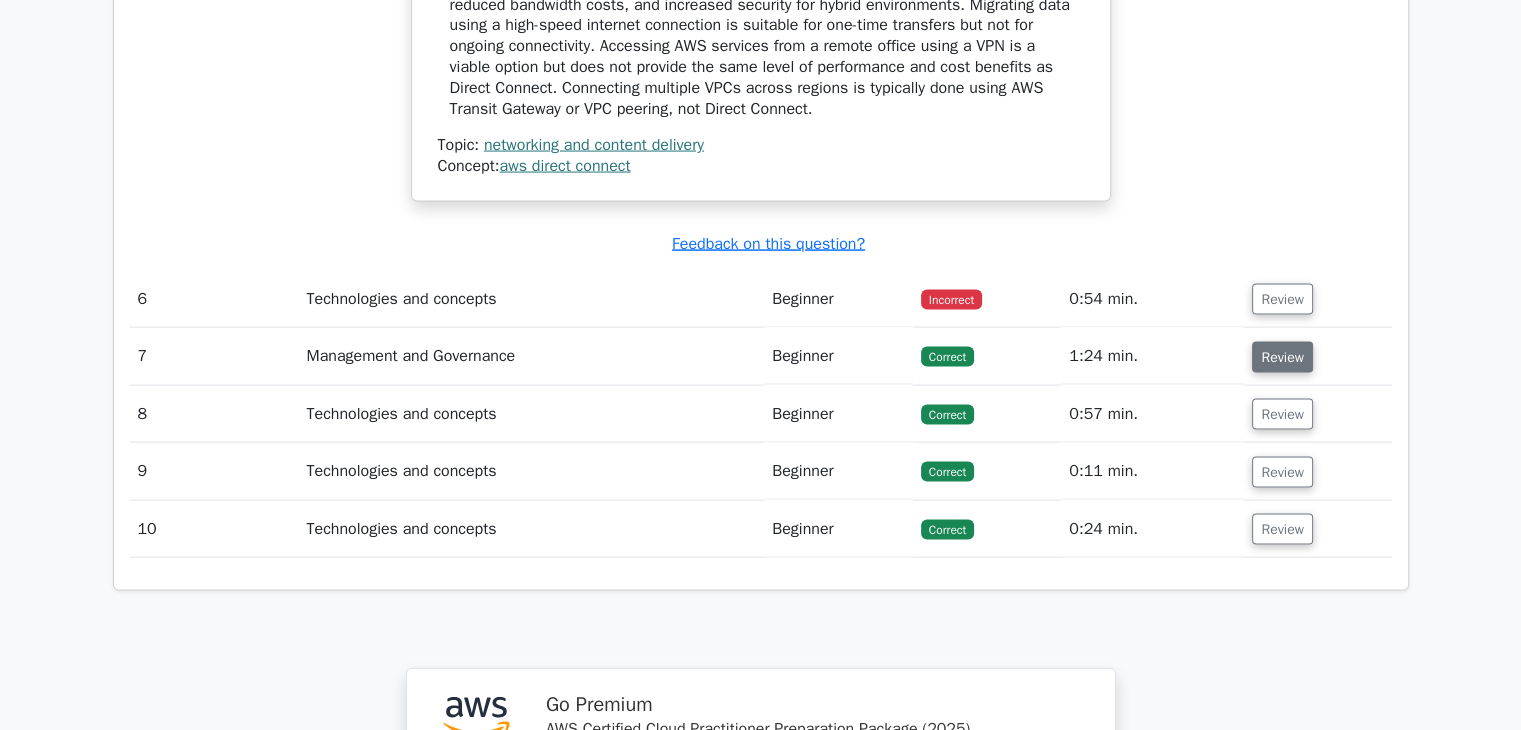 click on "Review" at bounding box center (1282, 357) 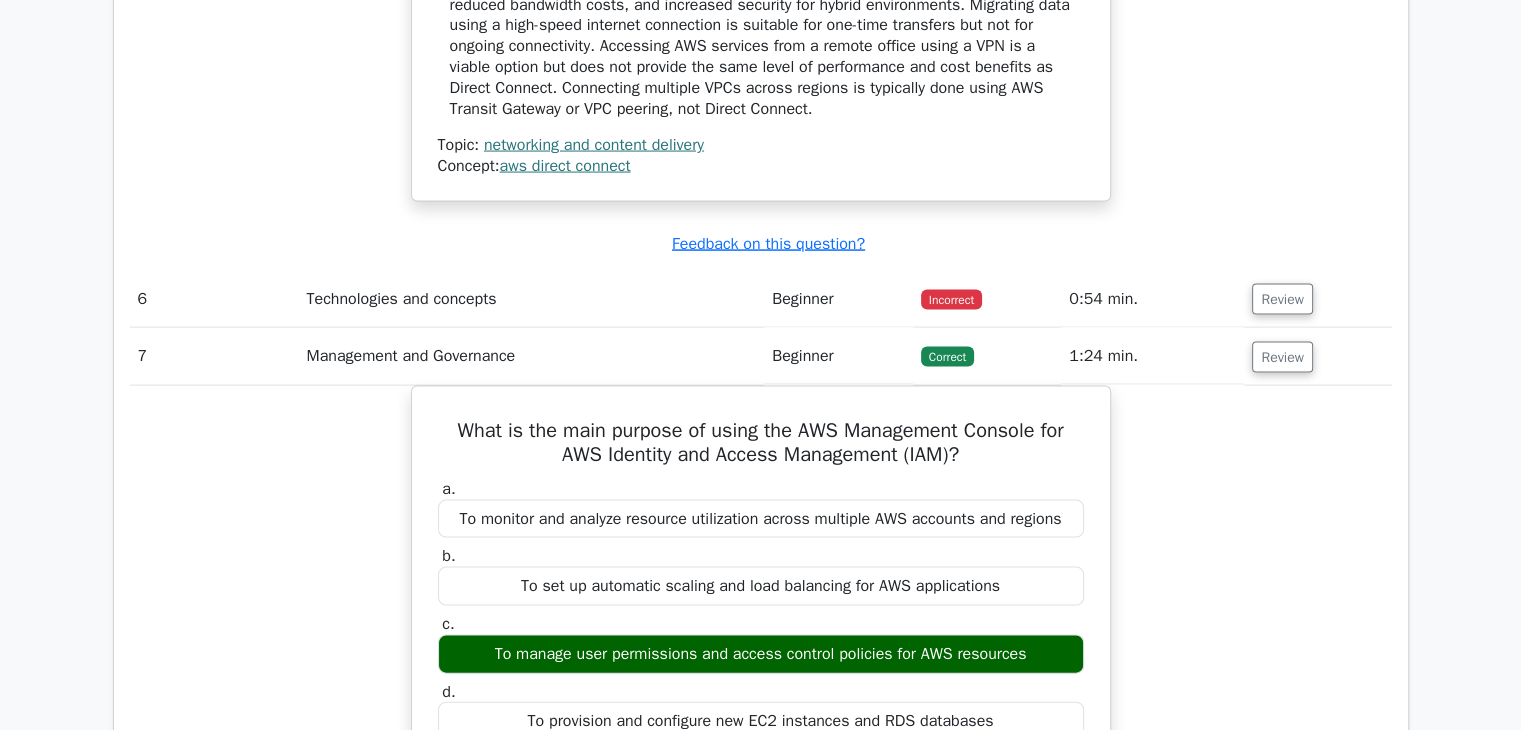 scroll, scrollTop: 4200, scrollLeft: 0, axis: vertical 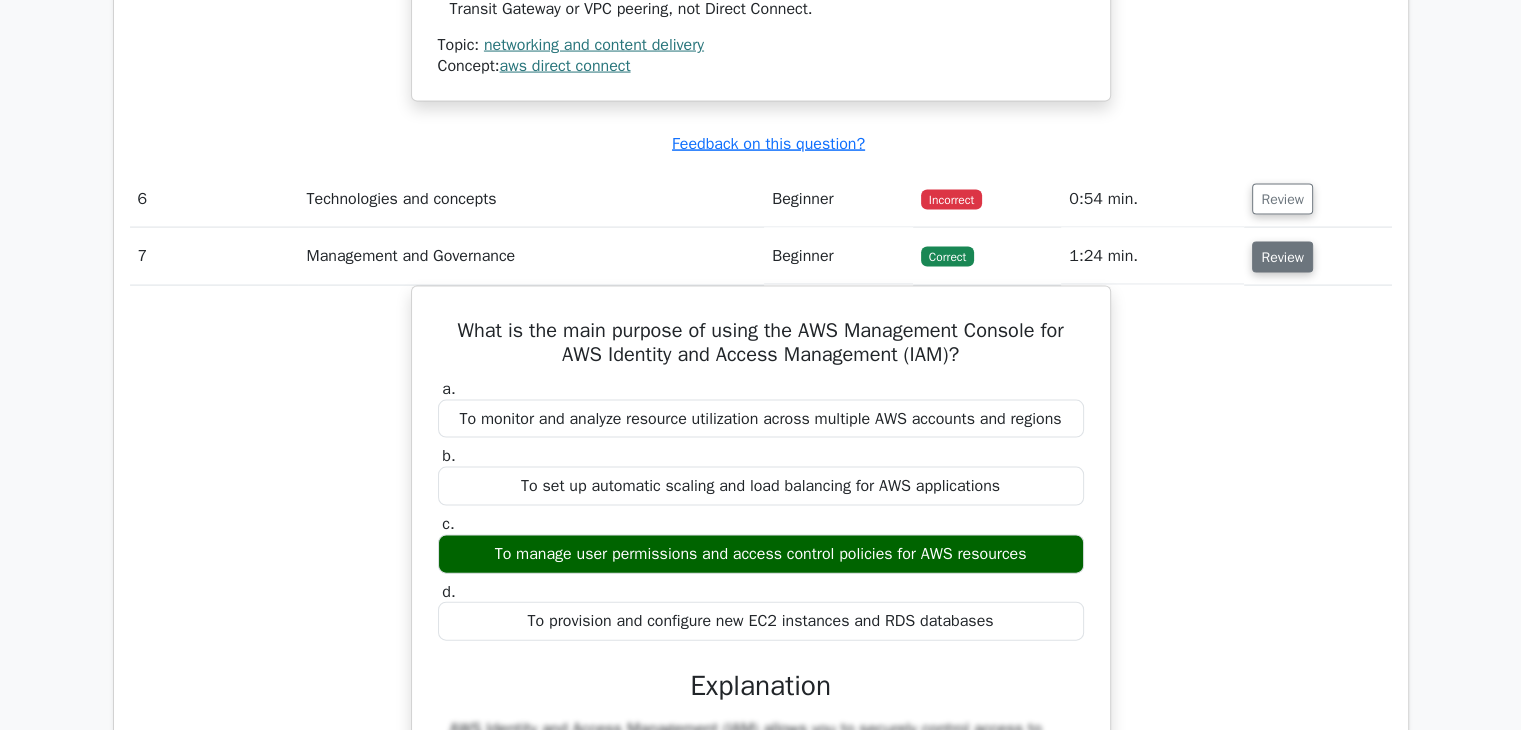 click on "Review" at bounding box center (1282, 257) 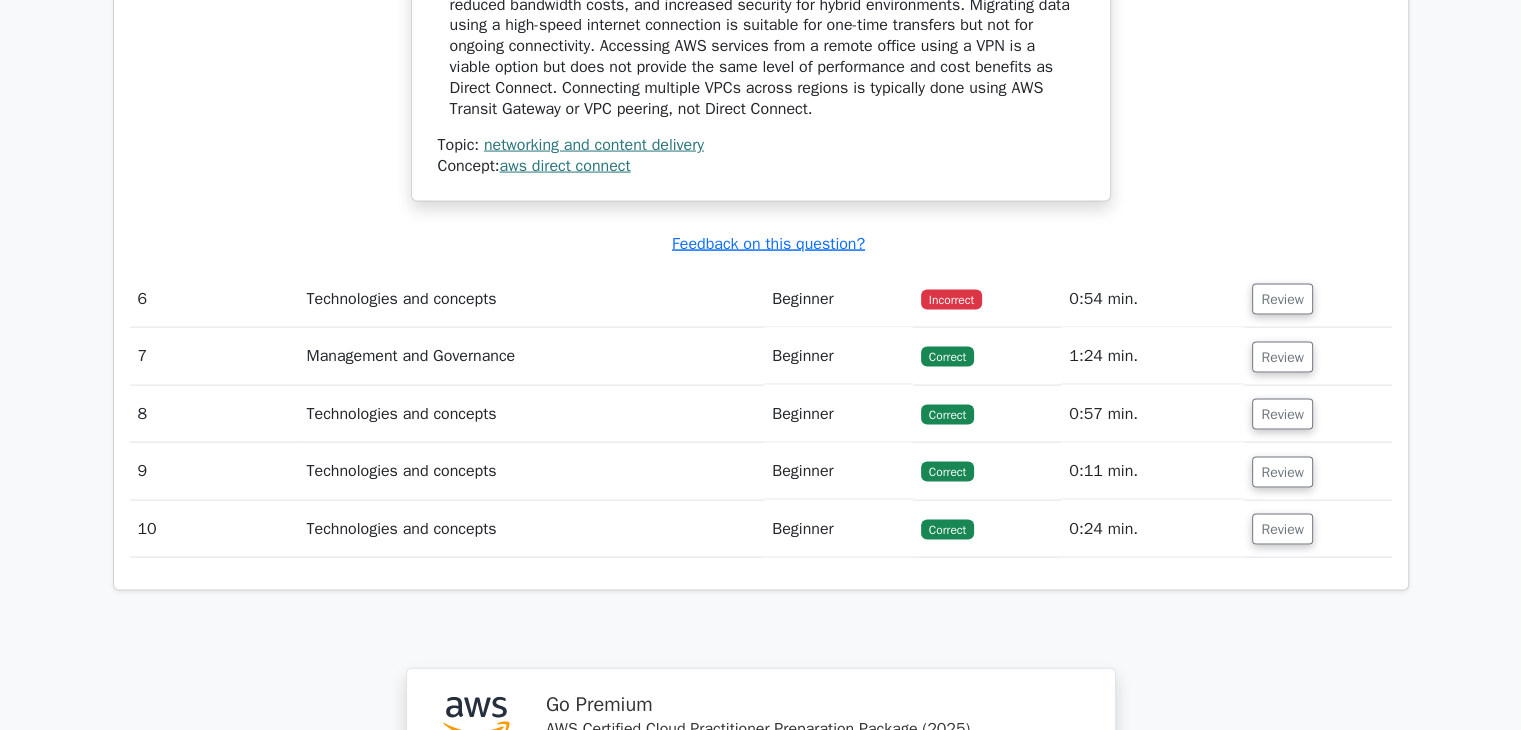 scroll, scrollTop: 4100, scrollLeft: 0, axis: vertical 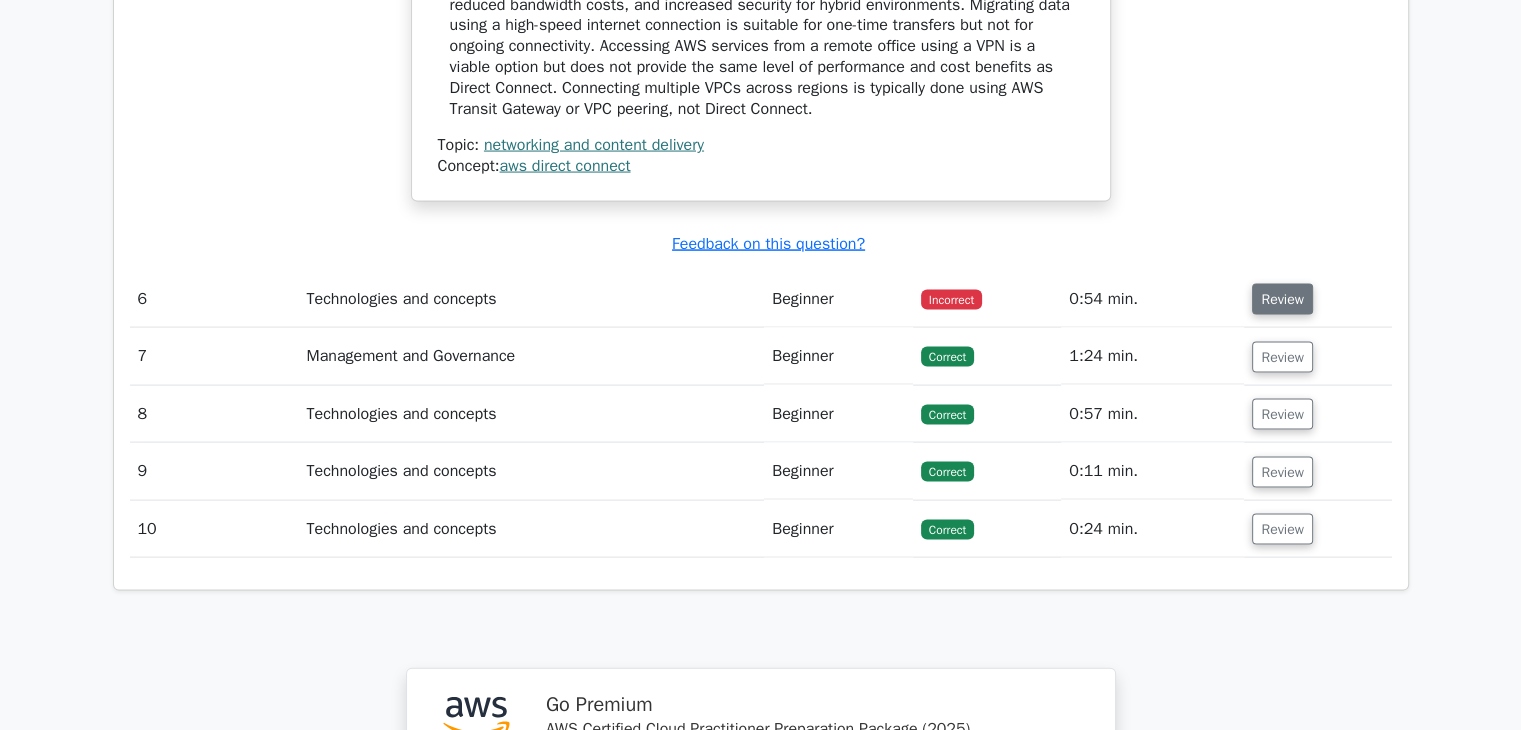 click on "Review" at bounding box center [1282, 299] 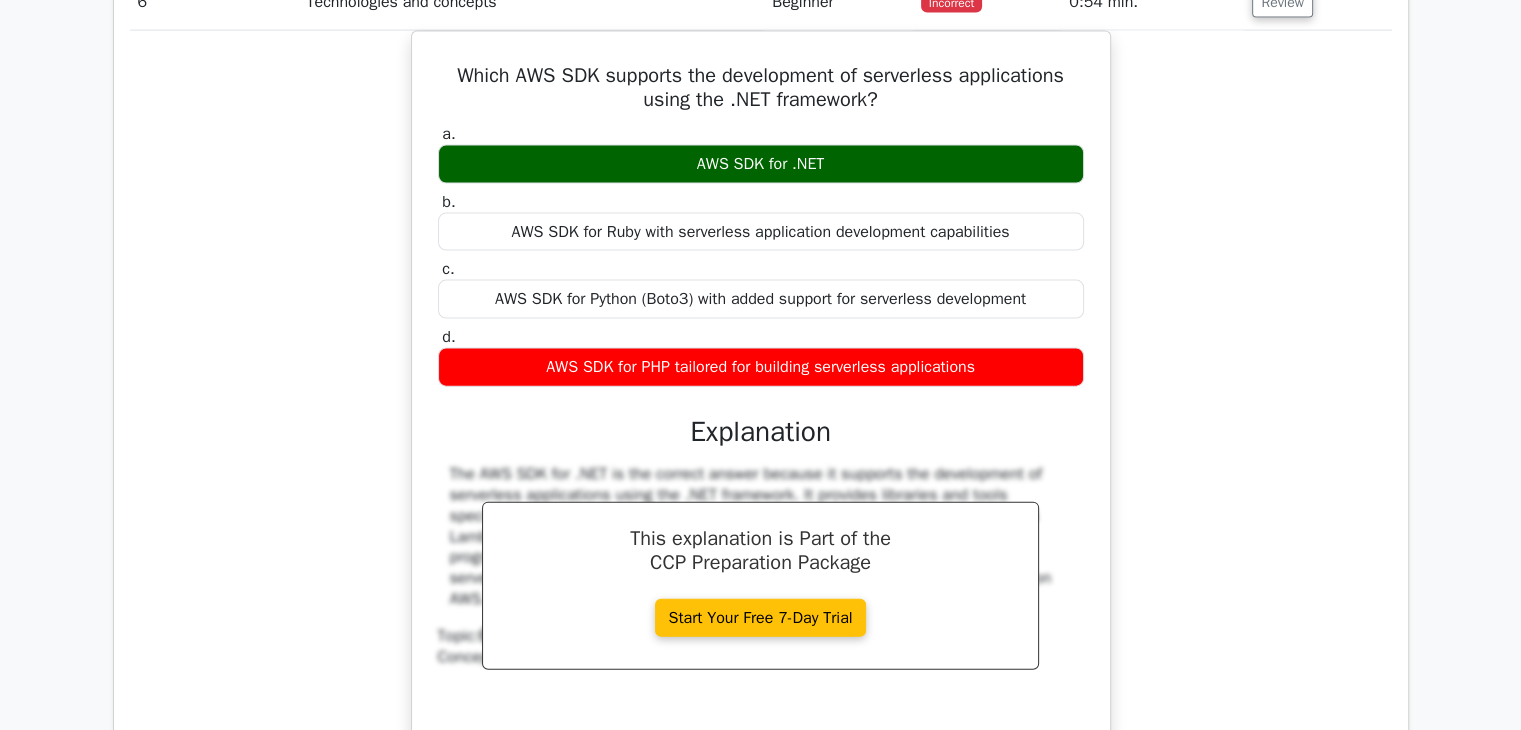 scroll, scrollTop: 4400, scrollLeft: 0, axis: vertical 